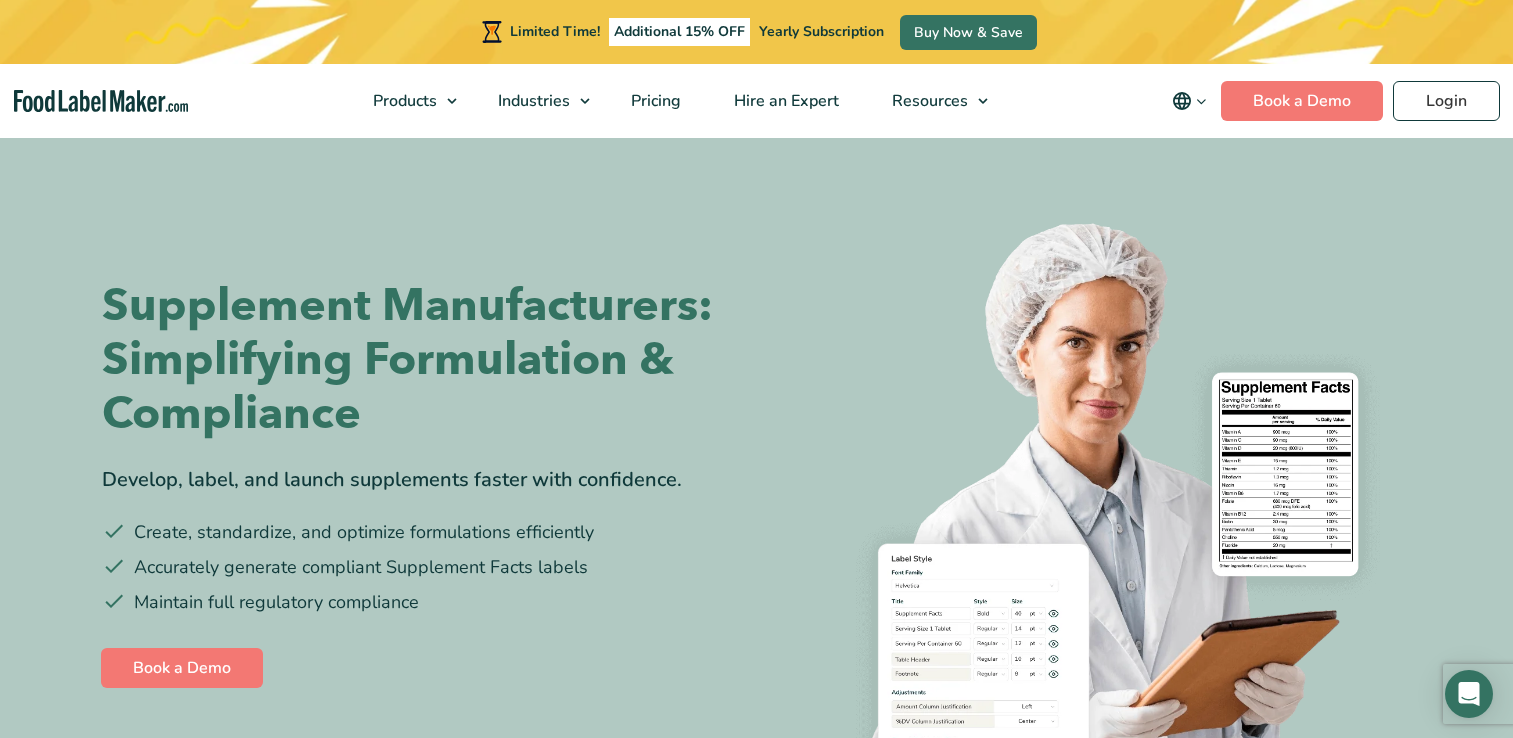scroll, scrollTop: 0, scrollLeft: 0, axis: both 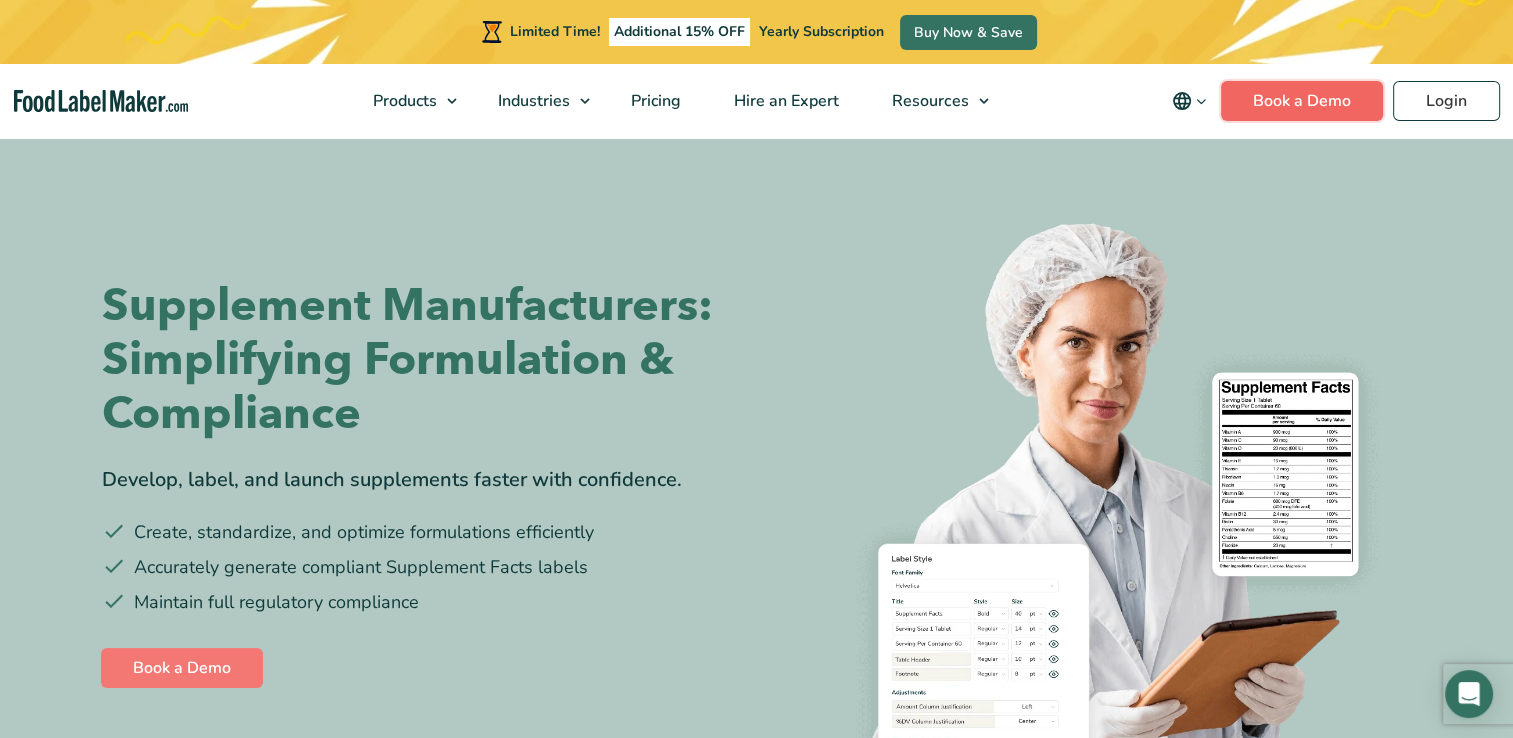 click on "Book a Demo" at bounding box center [1302, 101] 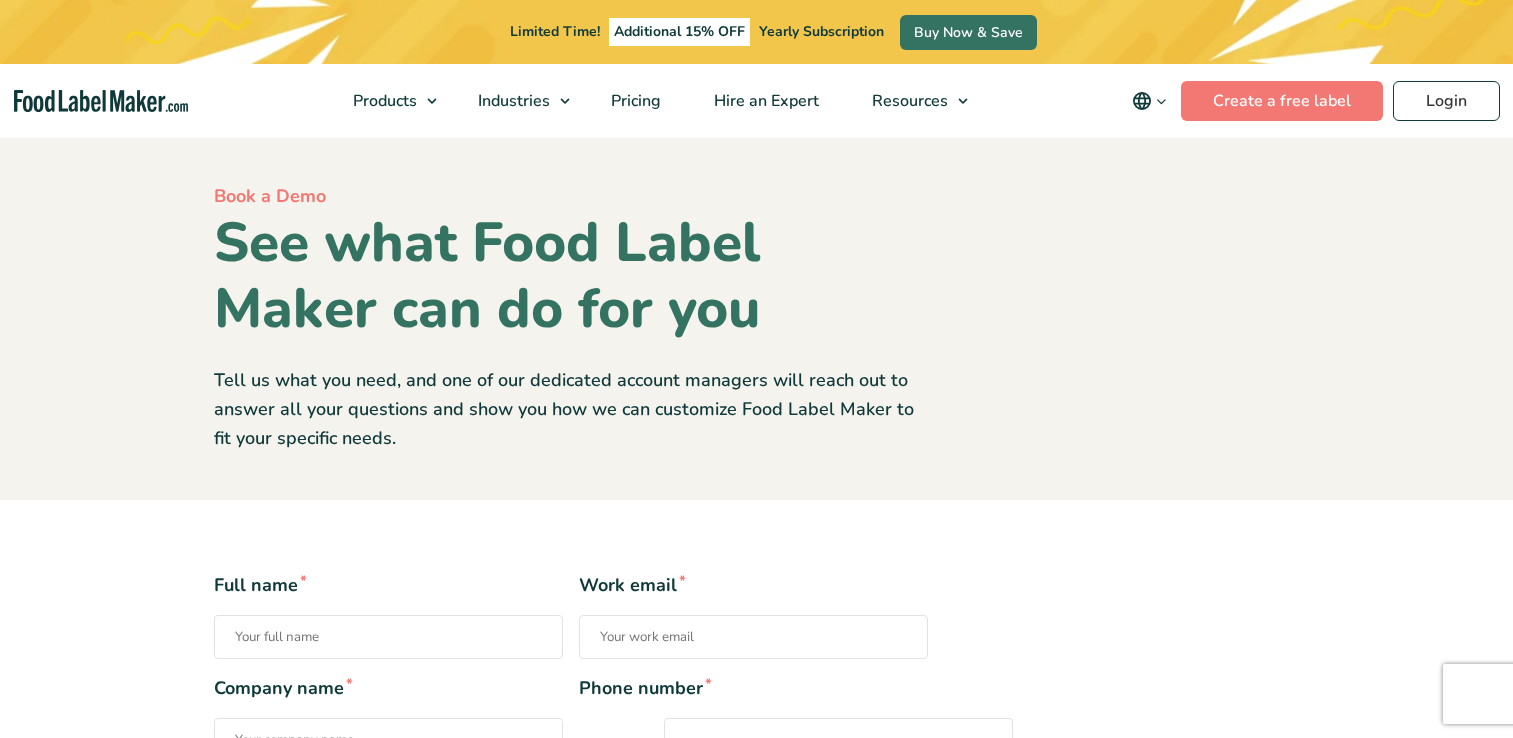 scroll, scrollTop: 0, scrollLeft: 0, axis: both 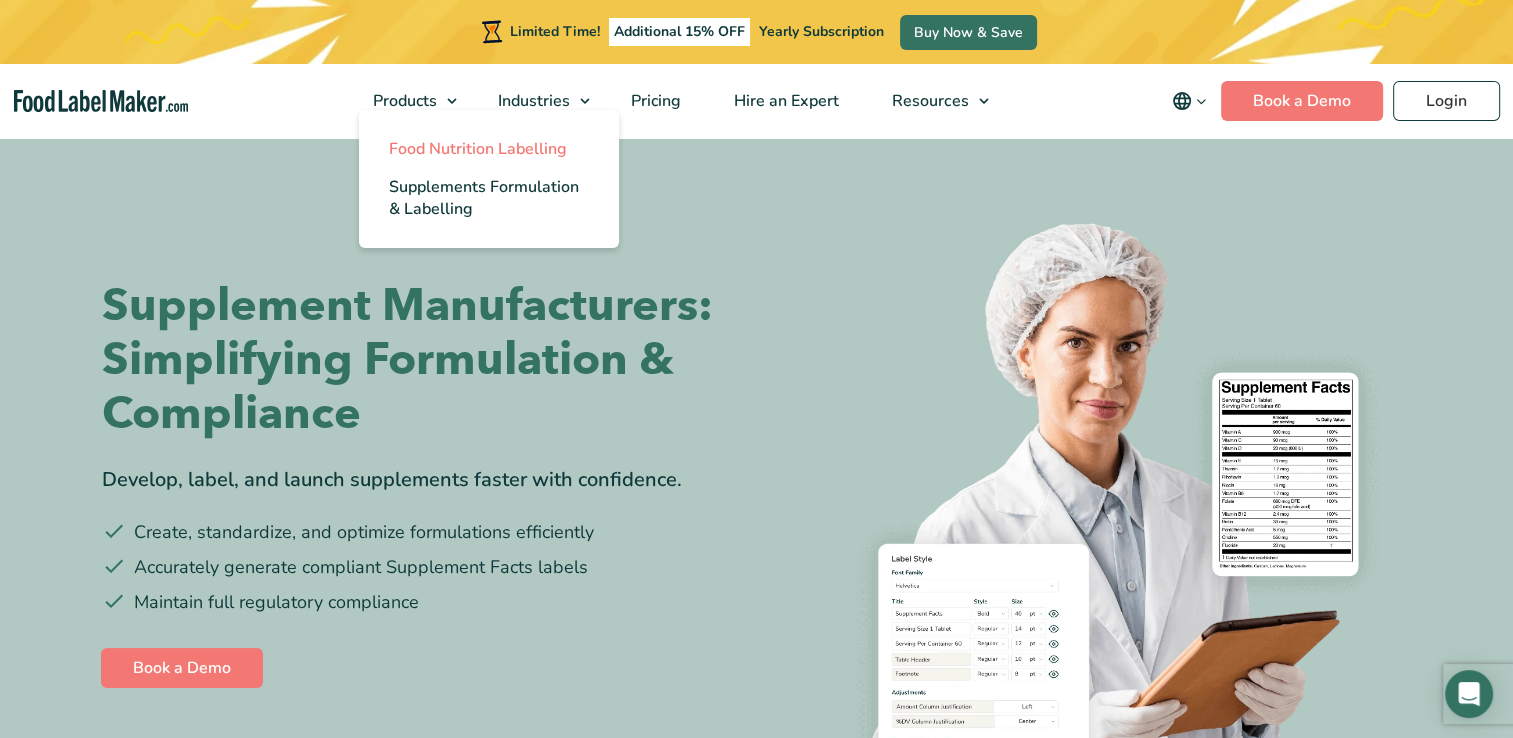 click on "Food Nutrition Labelling" at bounding box center [478, 149] 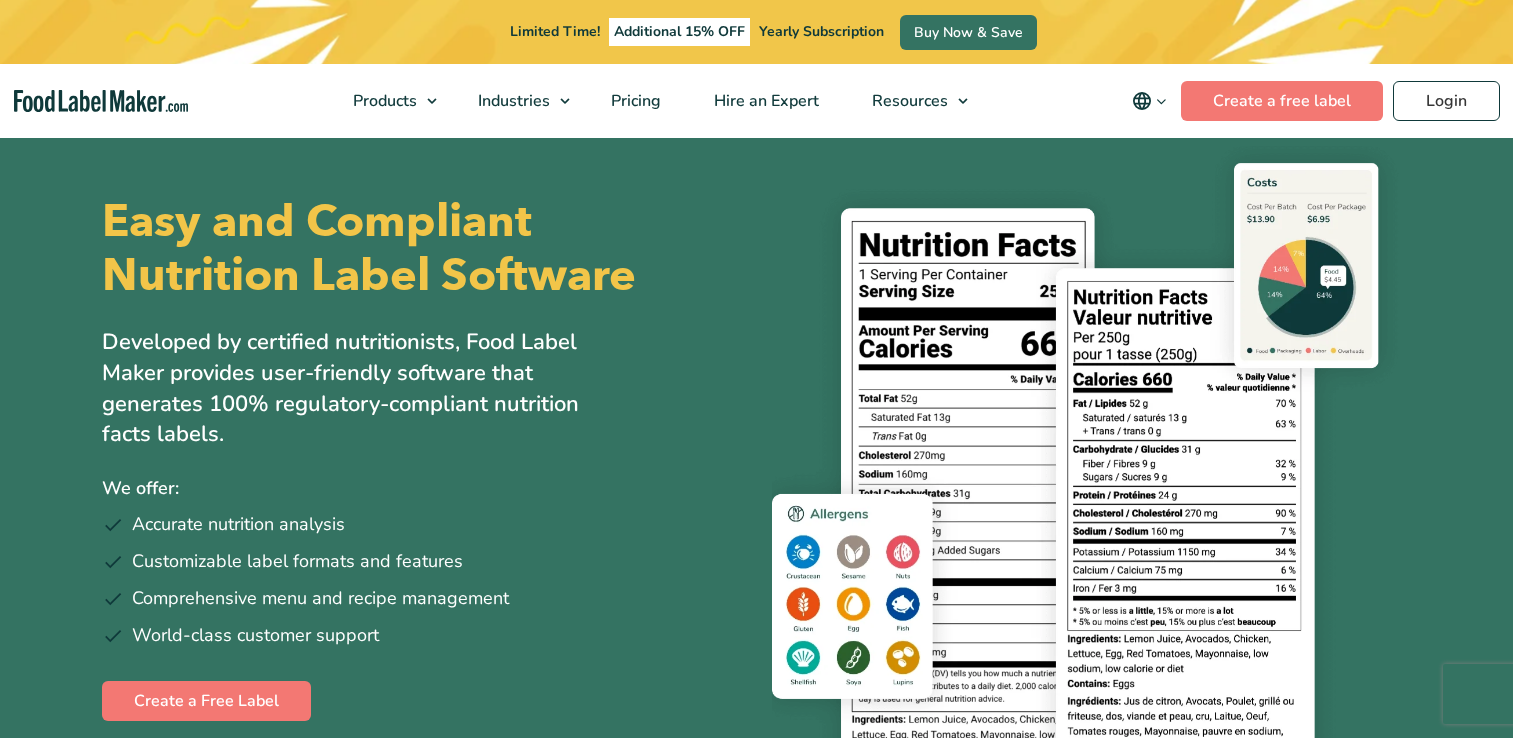 scroll, scrollTop: 0, scrollLeft: 0, axis: both 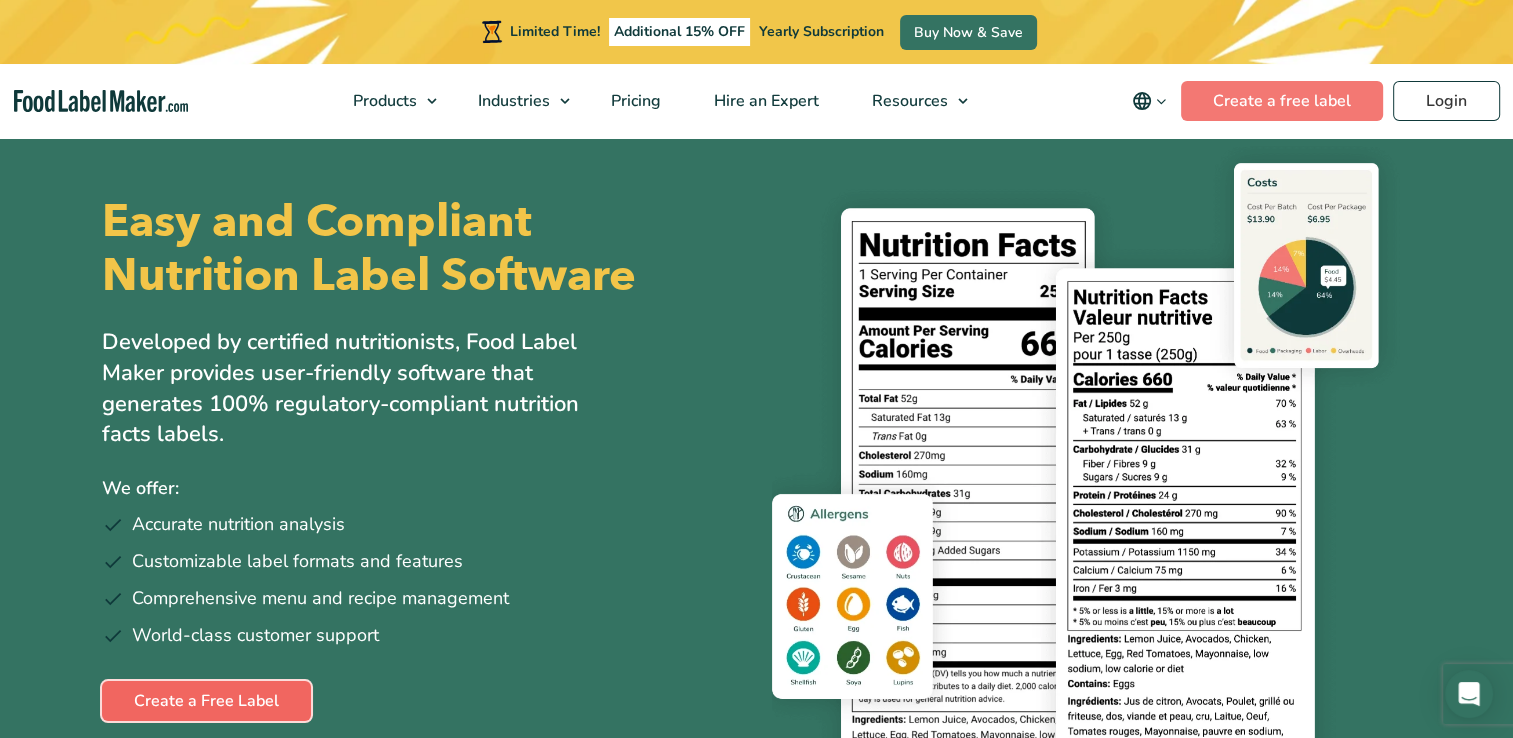 click on "Create a Free Label" at bounding box center [206, 701] 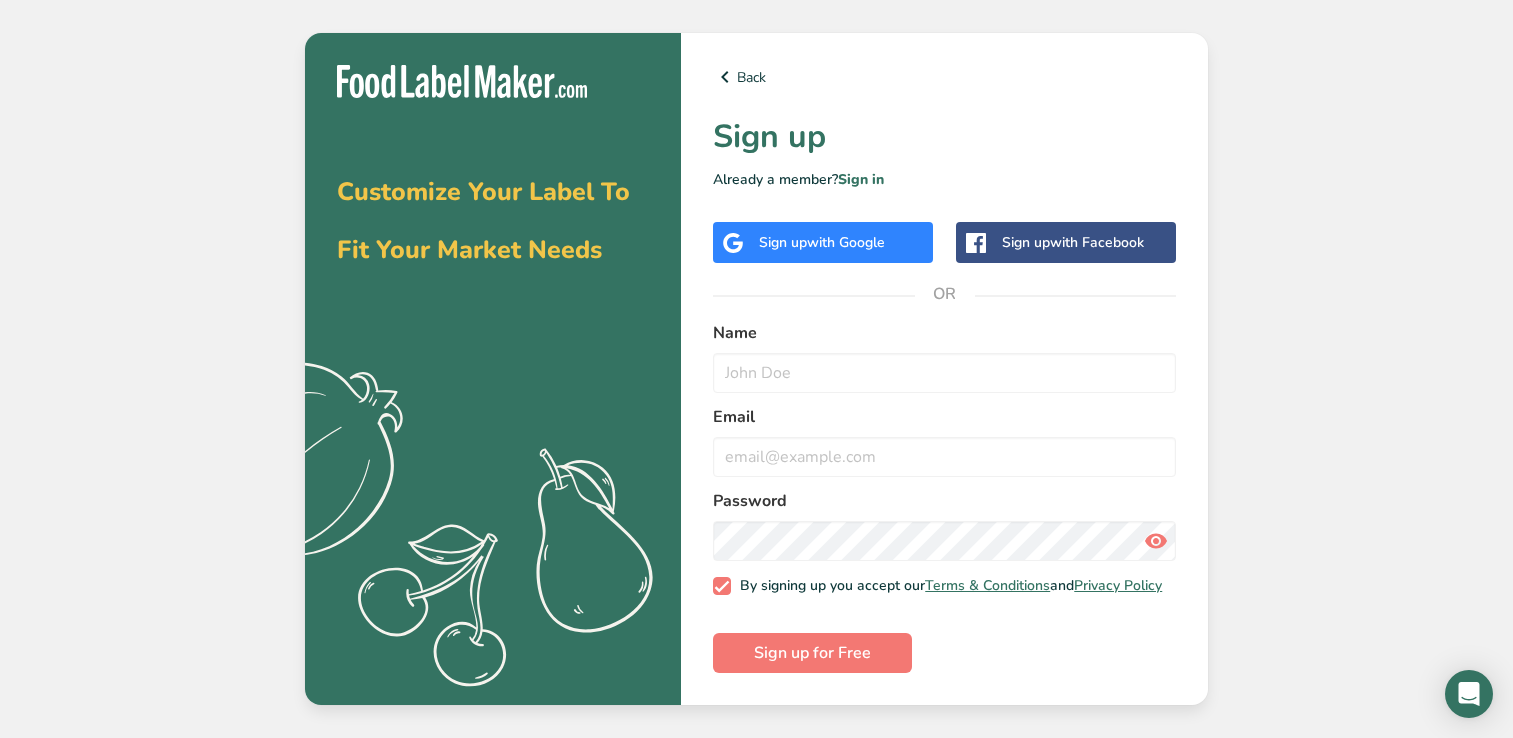 scroll, scrollTop: 0, scrollLeft: 0, axis: both 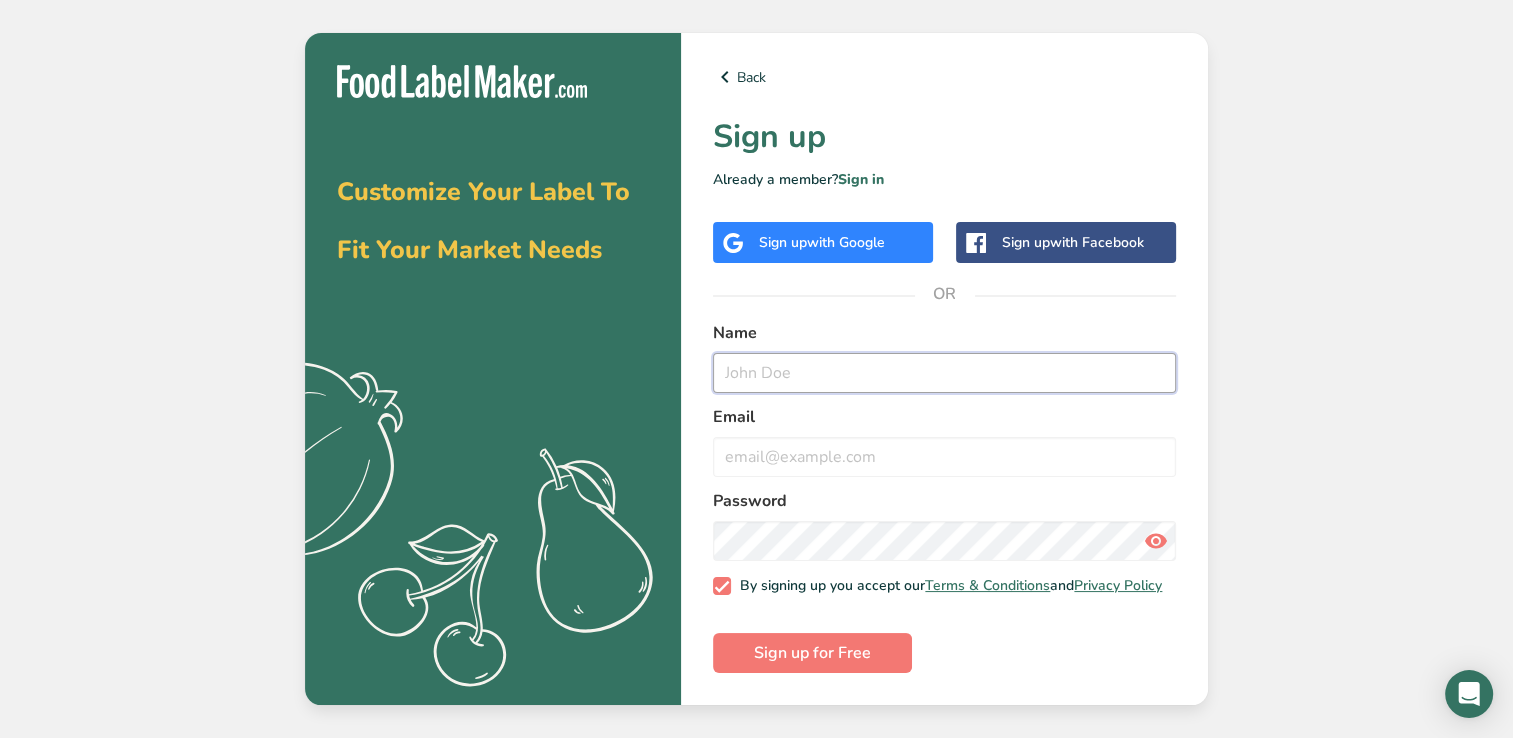 click at bounding box center (944, 373) 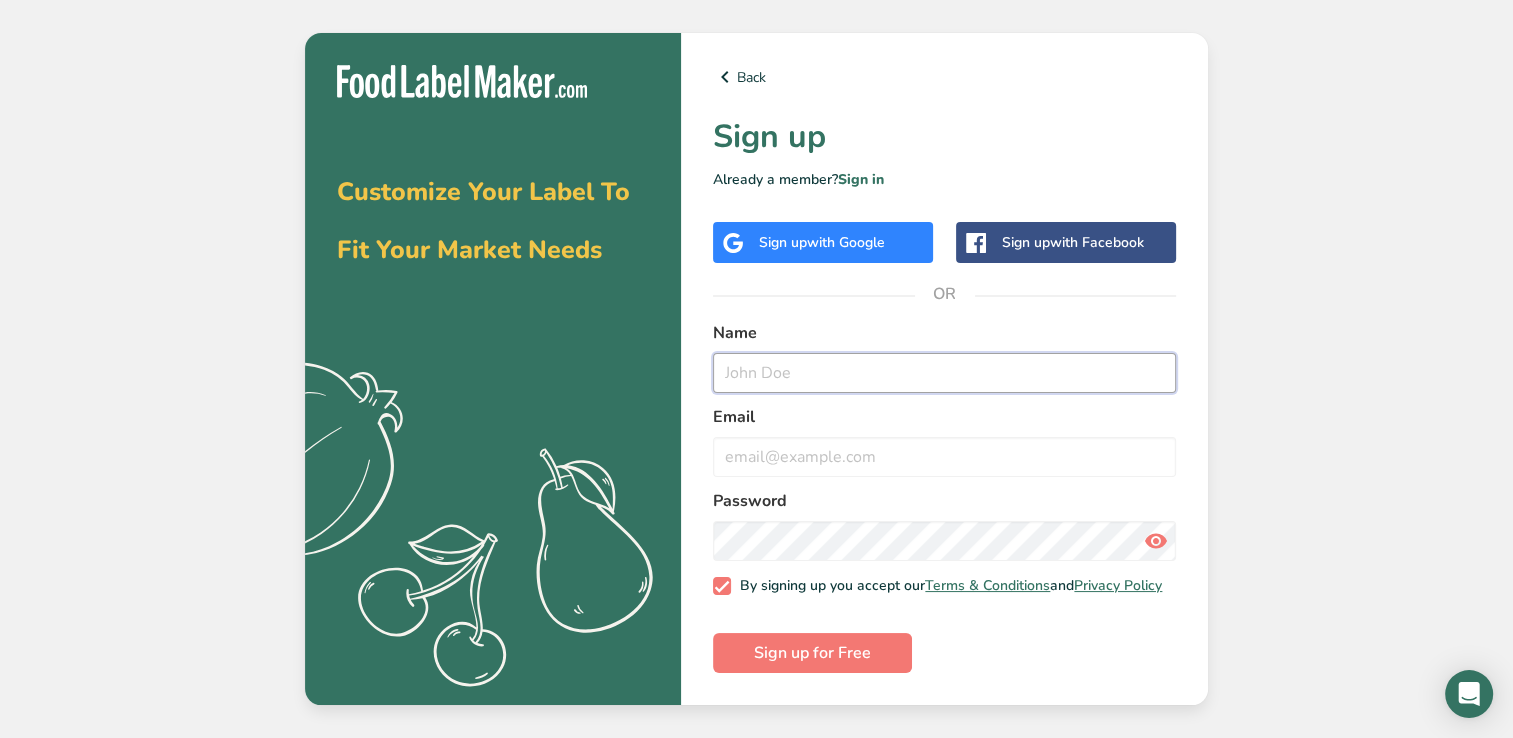 type on "Hussein Ismail Khaled Assfour" 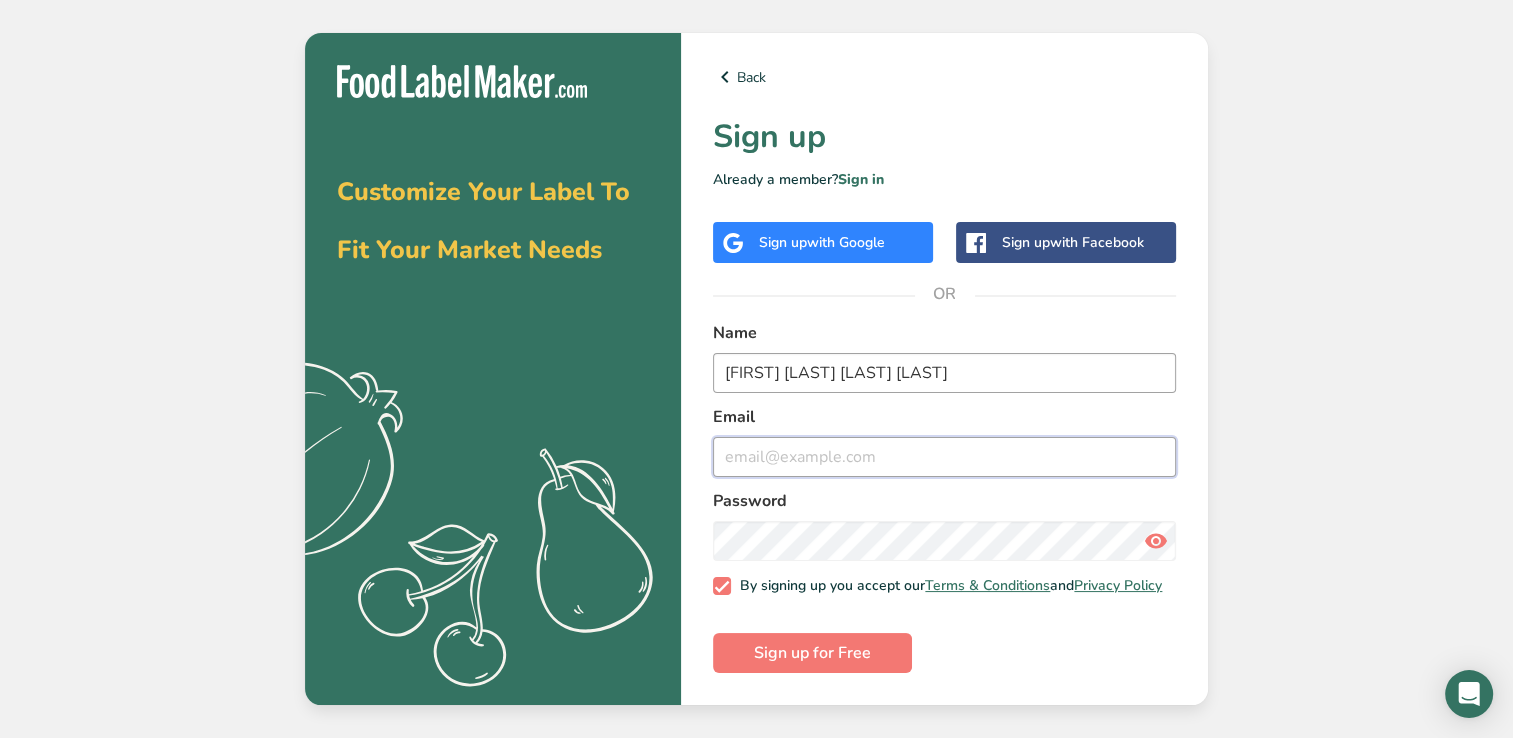 type on "hosenasfor_1990@hotmail.com" 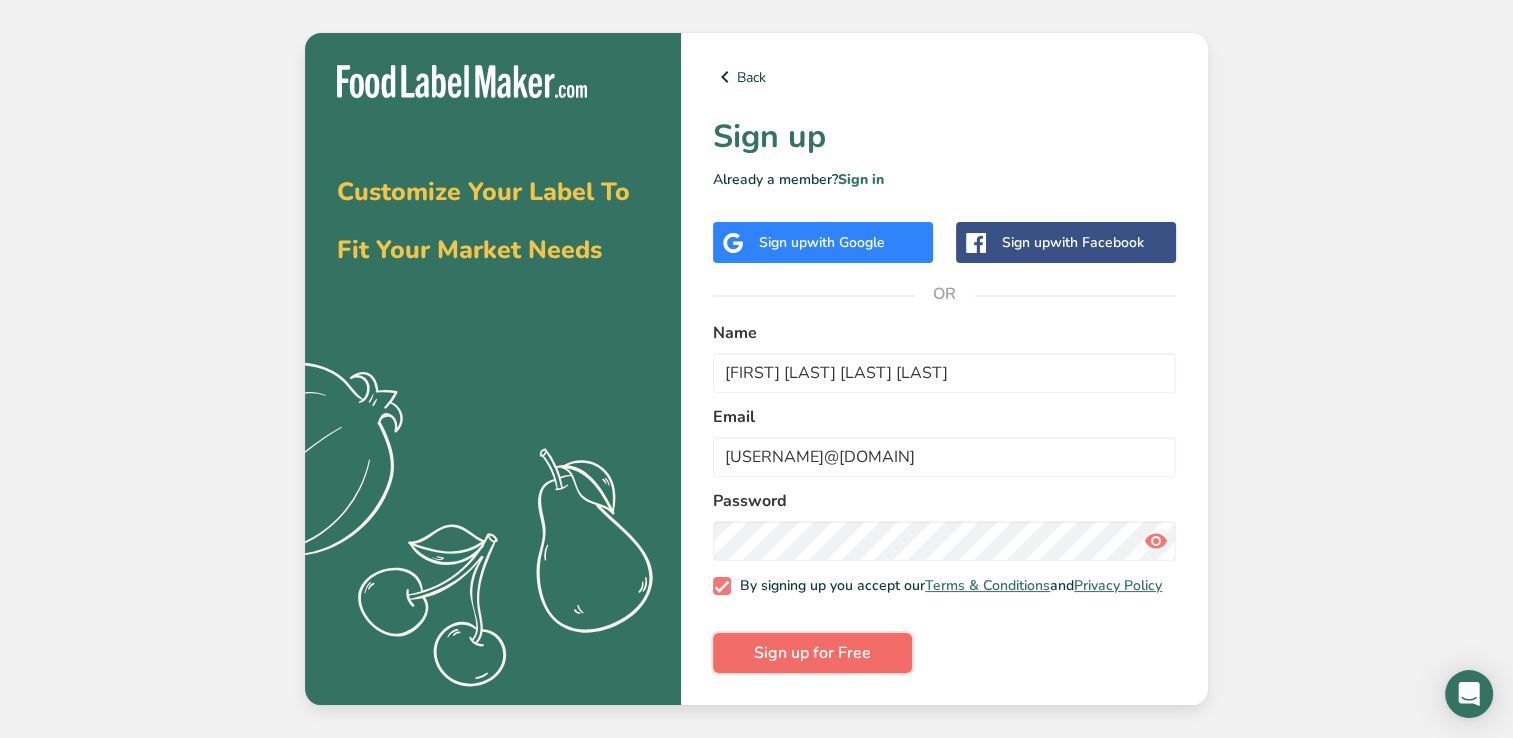 click on "Sign up for Free" at bounding box center [812, 653] 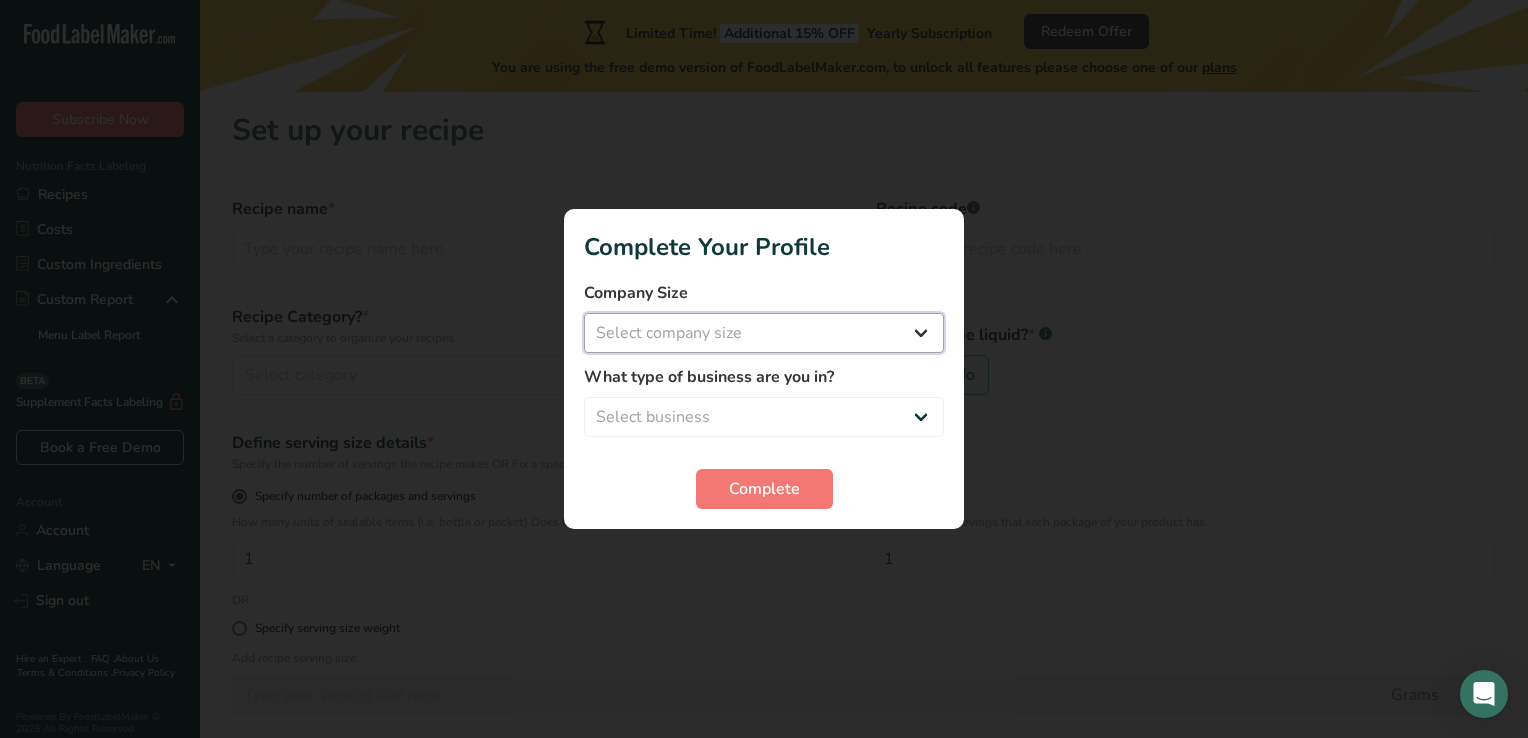 click on "Select company size
Fewer than 10 Employees
10 to 50 Employees
51 to 500 Employees
Over 500 Employees" at bounding box center (764, 333) 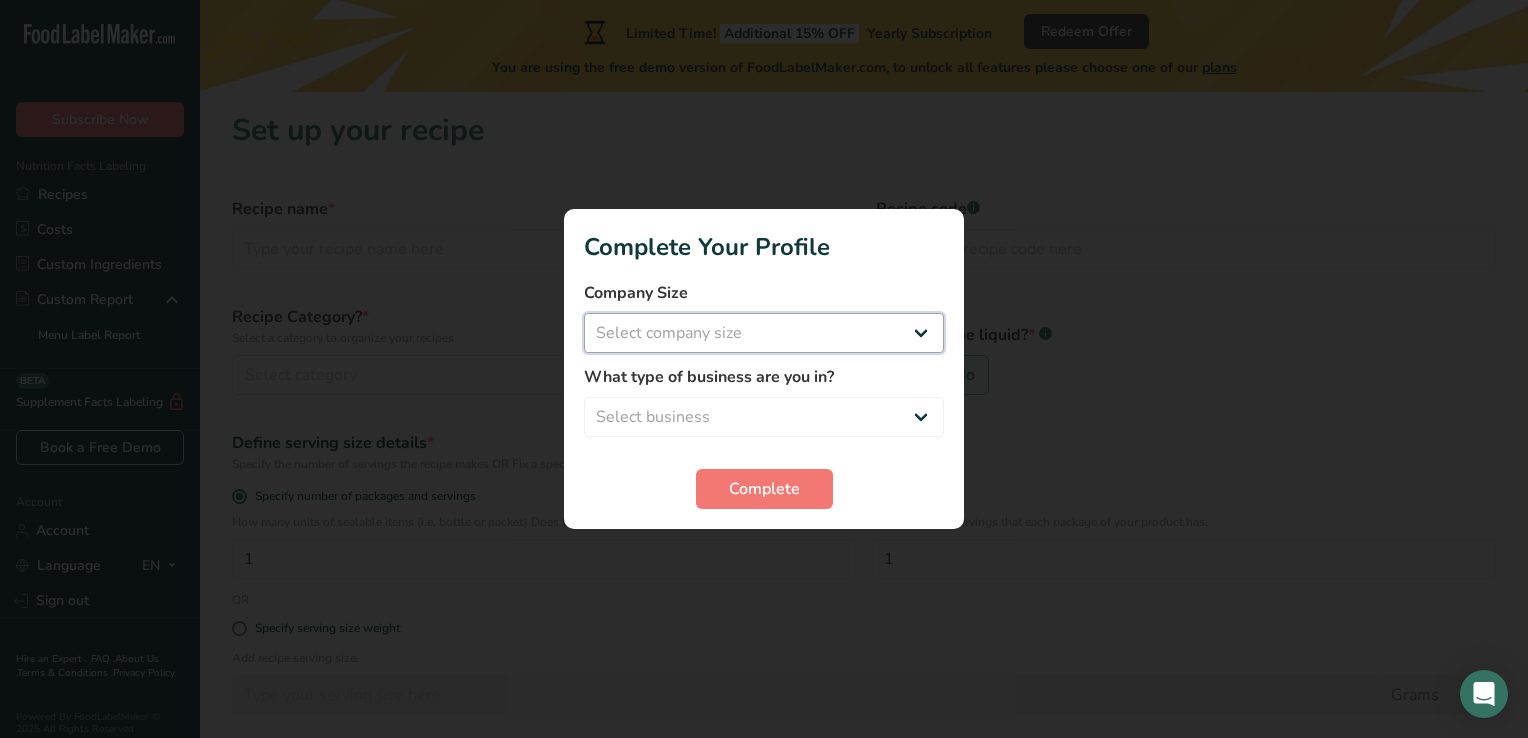 select on "1" 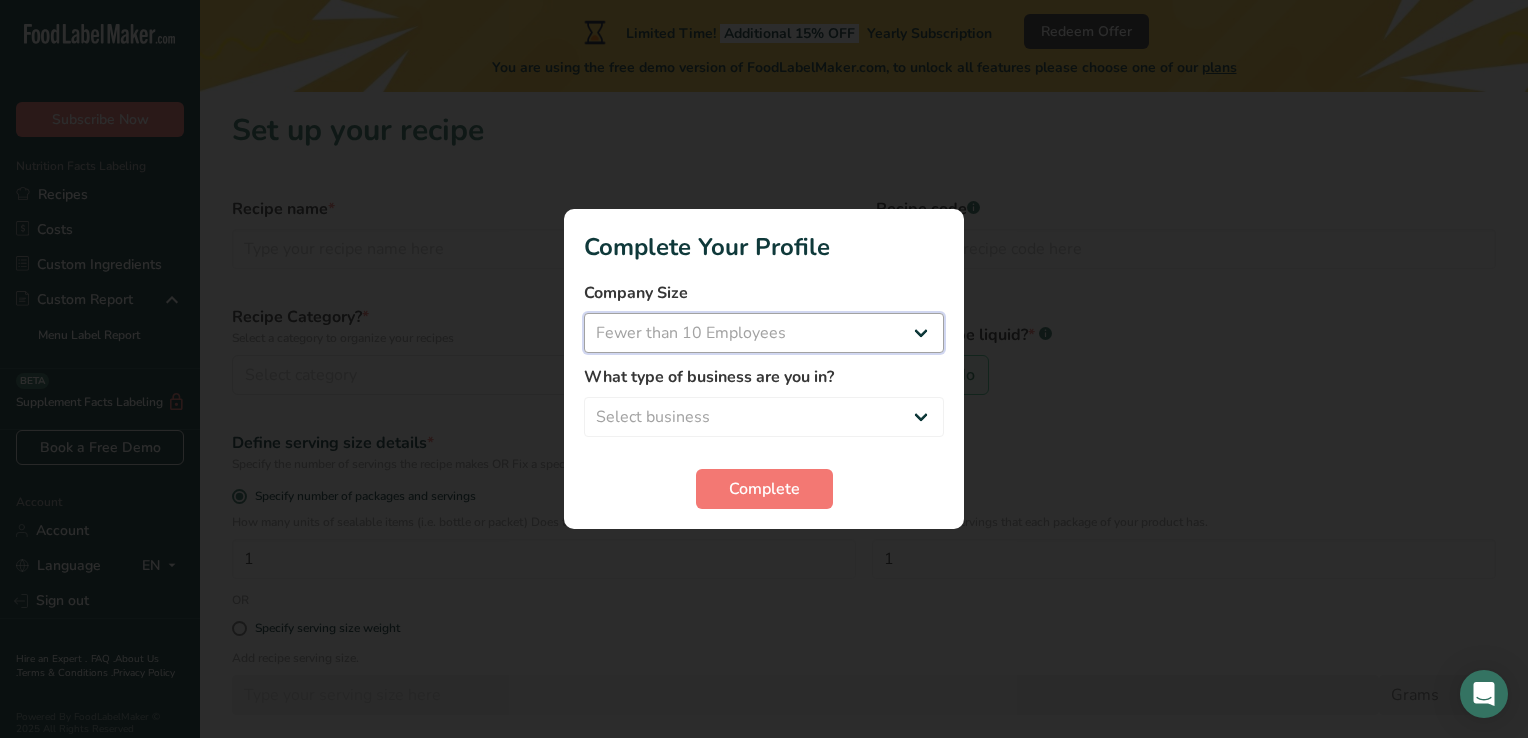 click on "Select company size
Fewer than 10 Employees
10 to 50 Employees
51 to 500 Employees
Over 500 Employees" at bounding box center [764, 333] 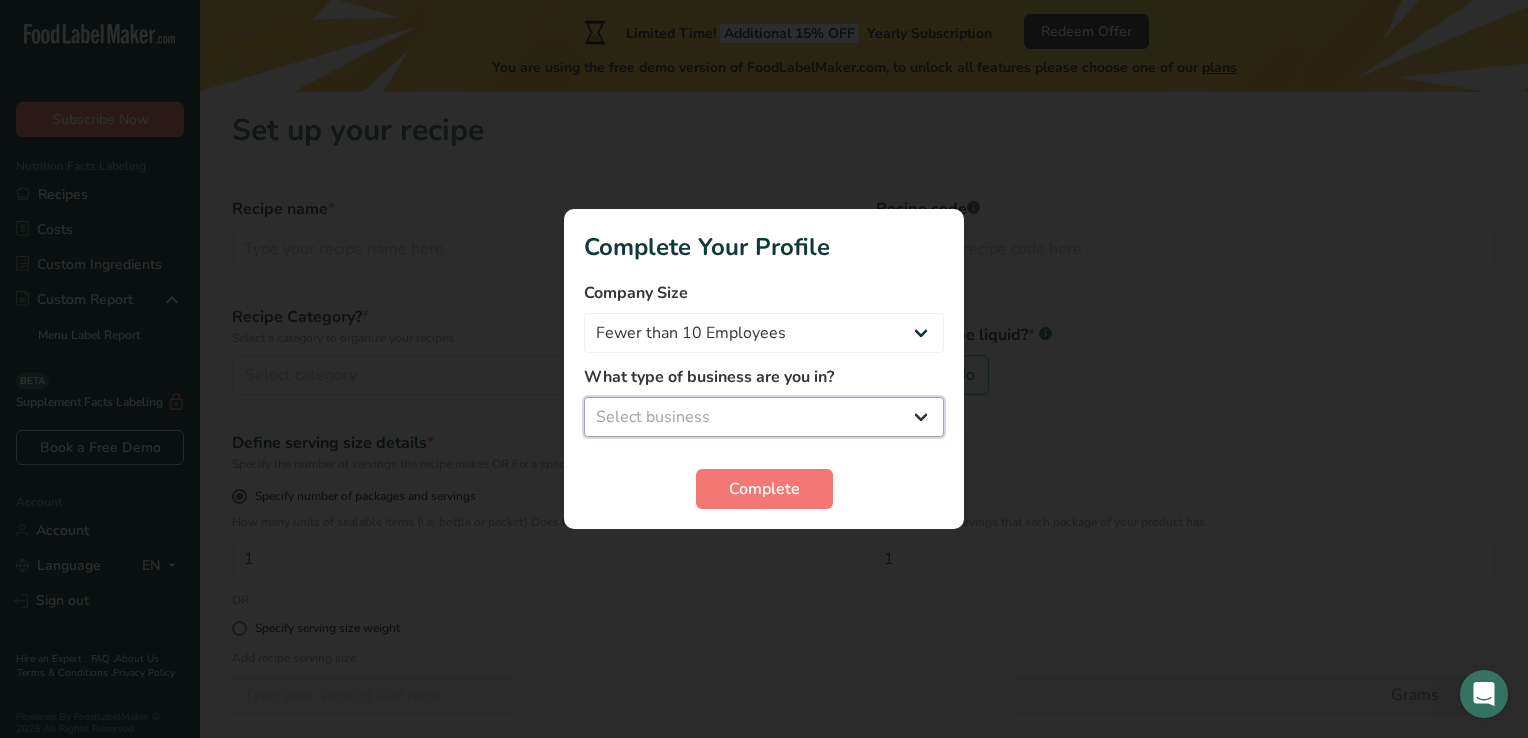 click on "Select business
Packaged Food Manufacturer
Restaurant & Cafe
Bakery
Meal Plans & Catering Company
Nutritionist
Food Blogger
Personal Trainer
Other" at bounding box center (764, 417) 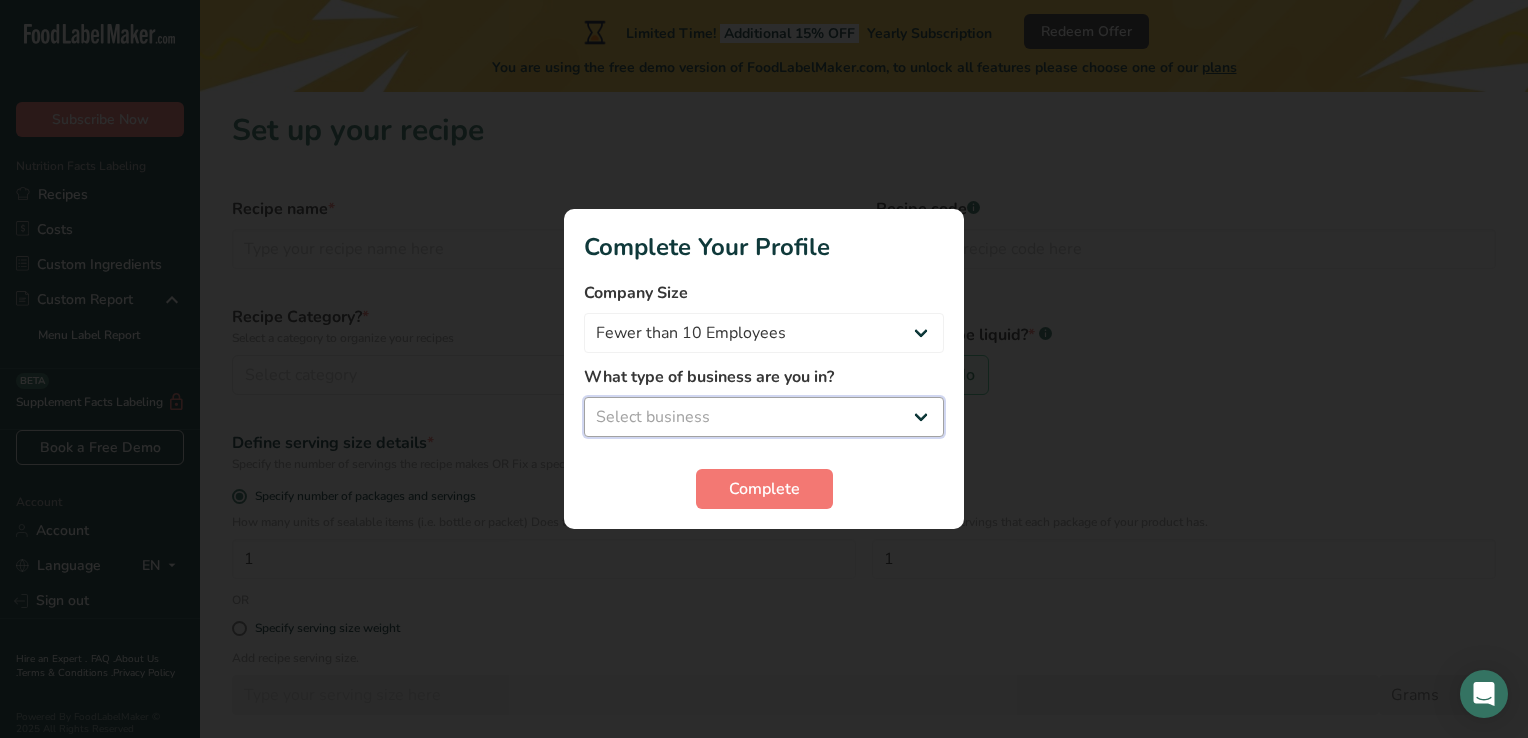 select on "3" 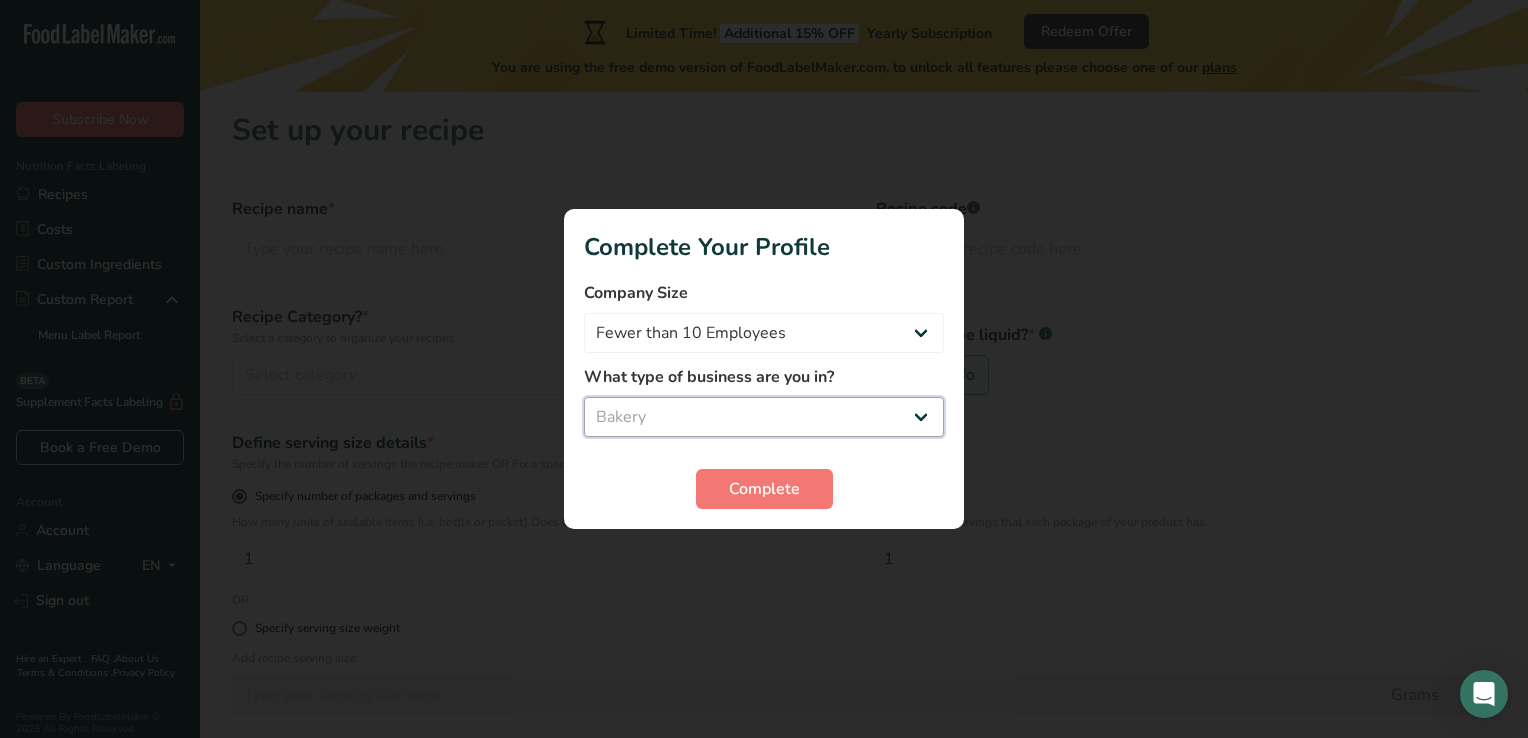 click on "Select business
Packaged Food Manufacturer
Restaurant & Cafe
Bakery
Meal Plans & Catering Company
Nutritionist
Food Blogger
Personal Trainer
Other" at bounding box center [764, 417] 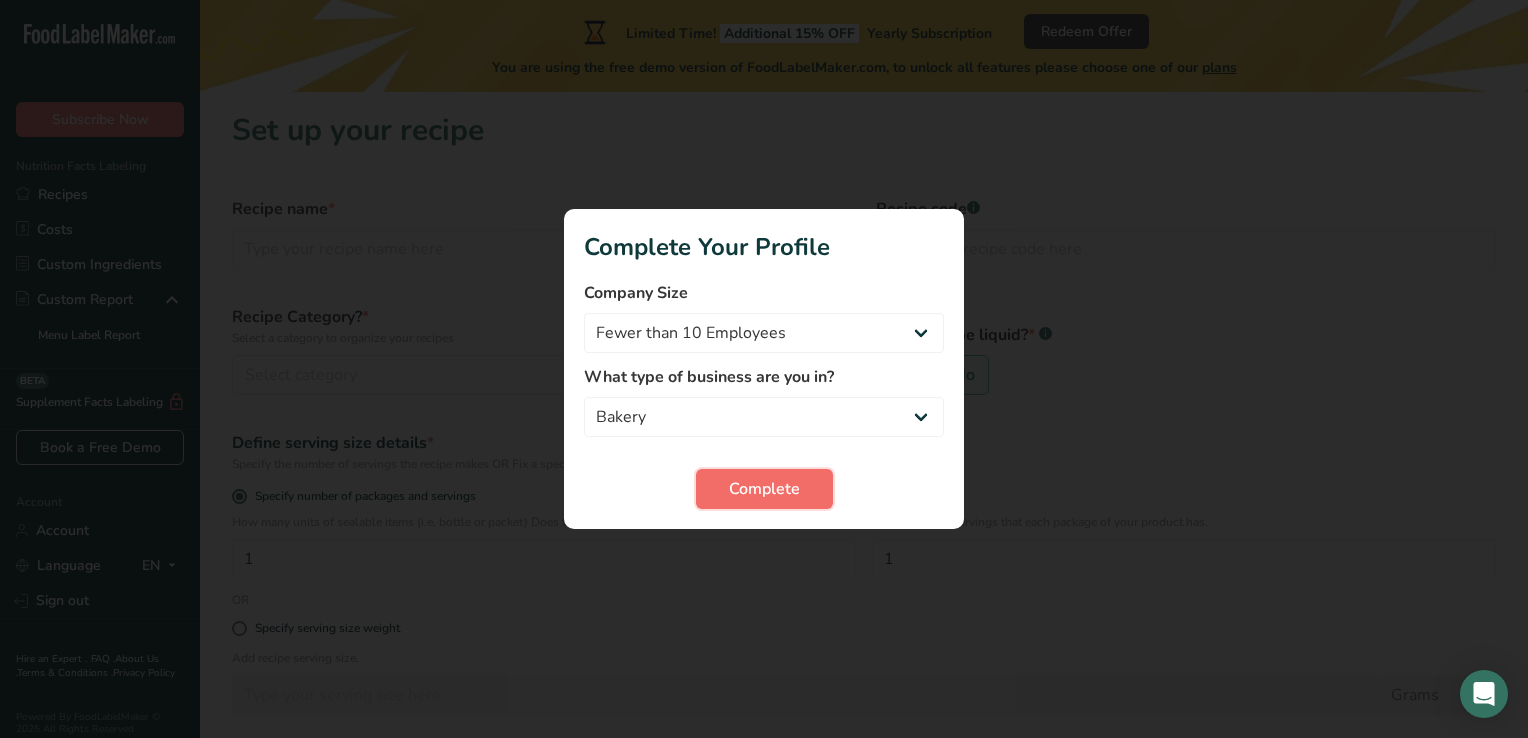 click on "Complete" at bounding box center [764, 489] 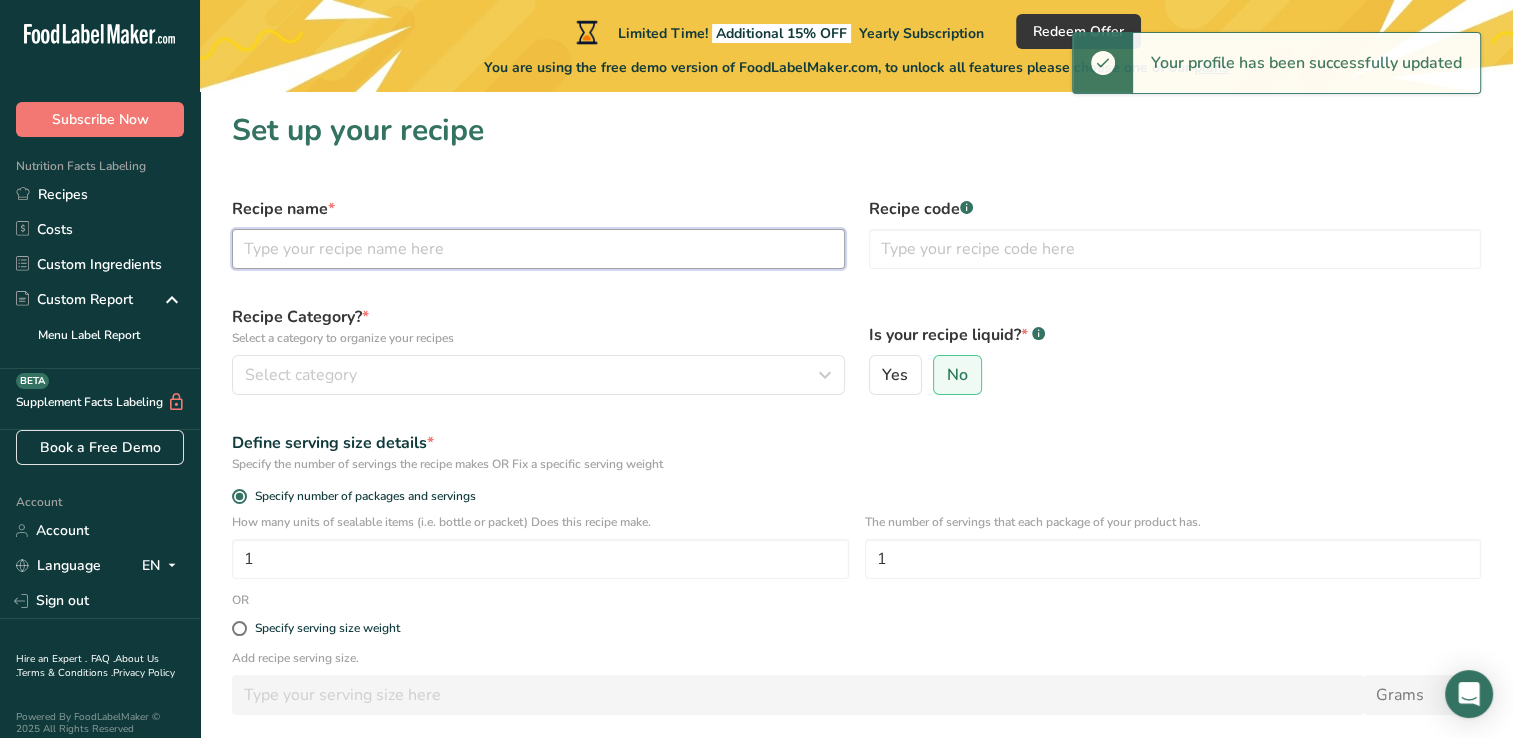 click at bounding box center (538, 249) 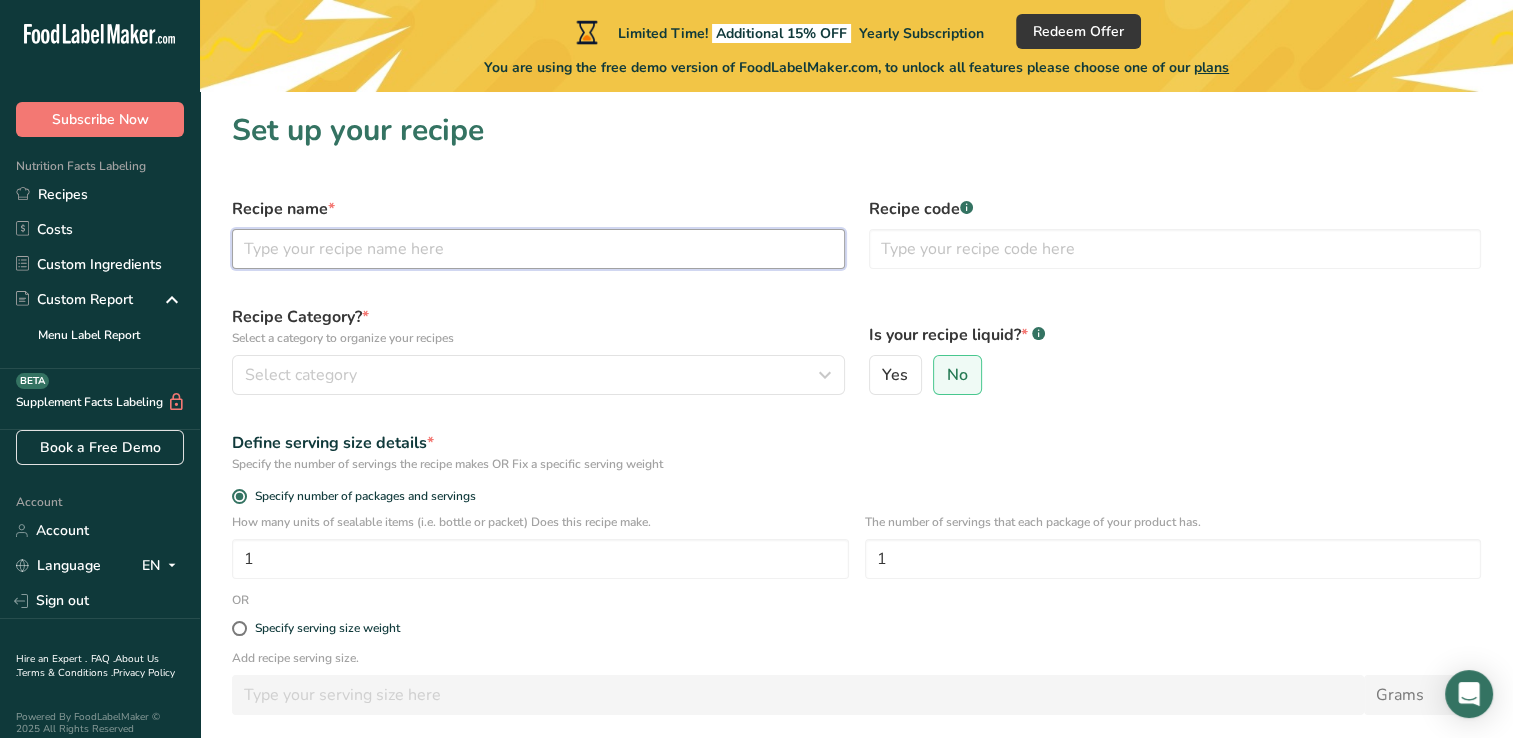 click at bounding box center [538, 249] 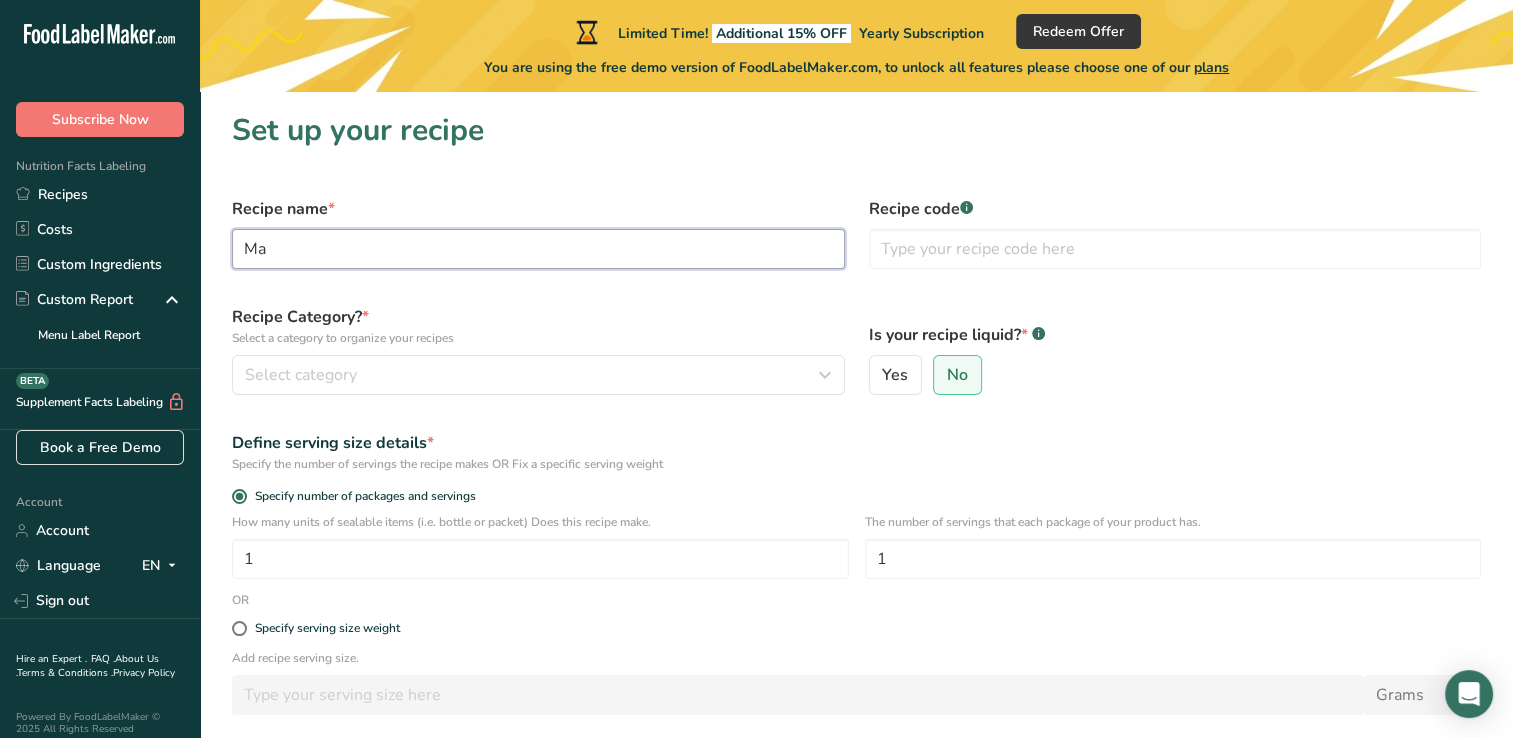type on "M" 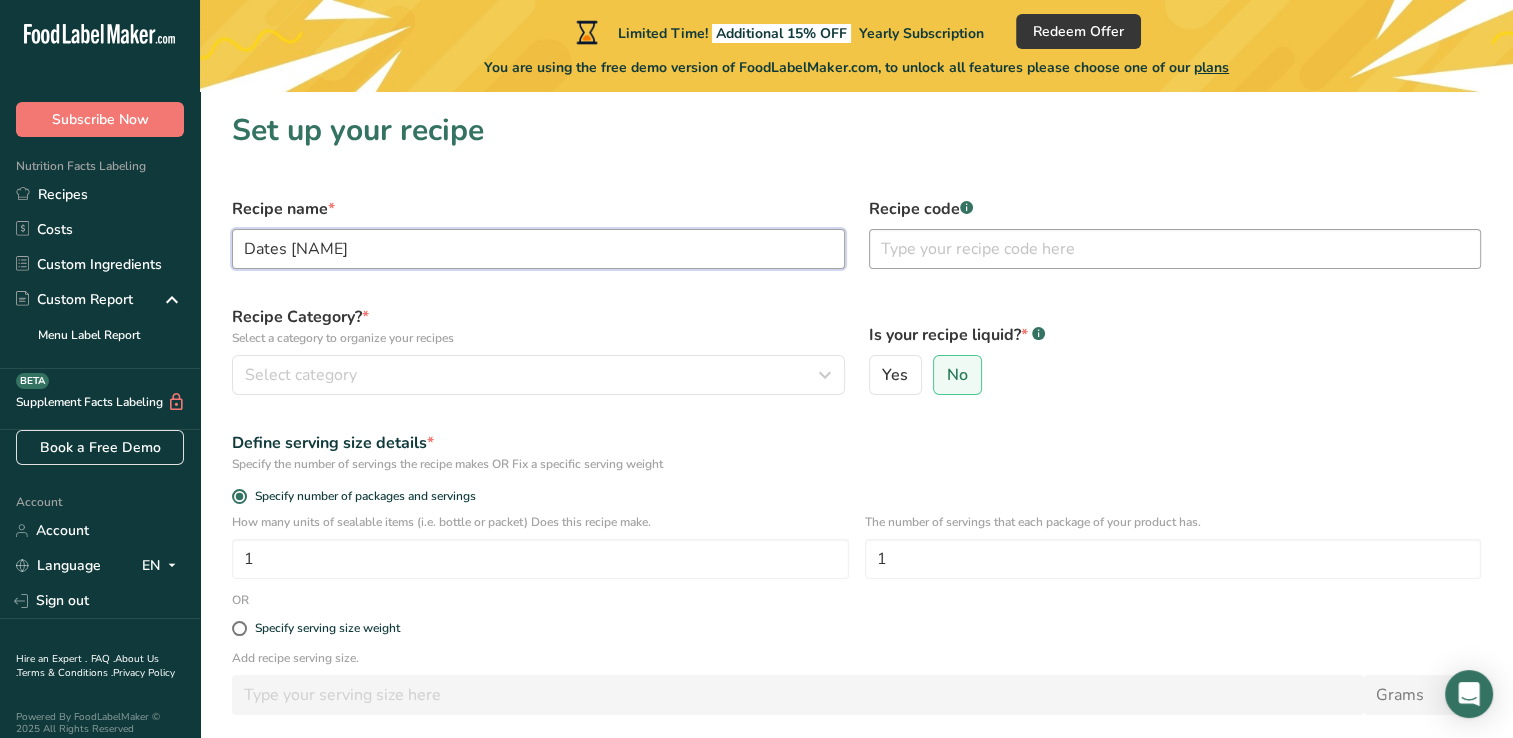 type on "Dates Ma'amoul" 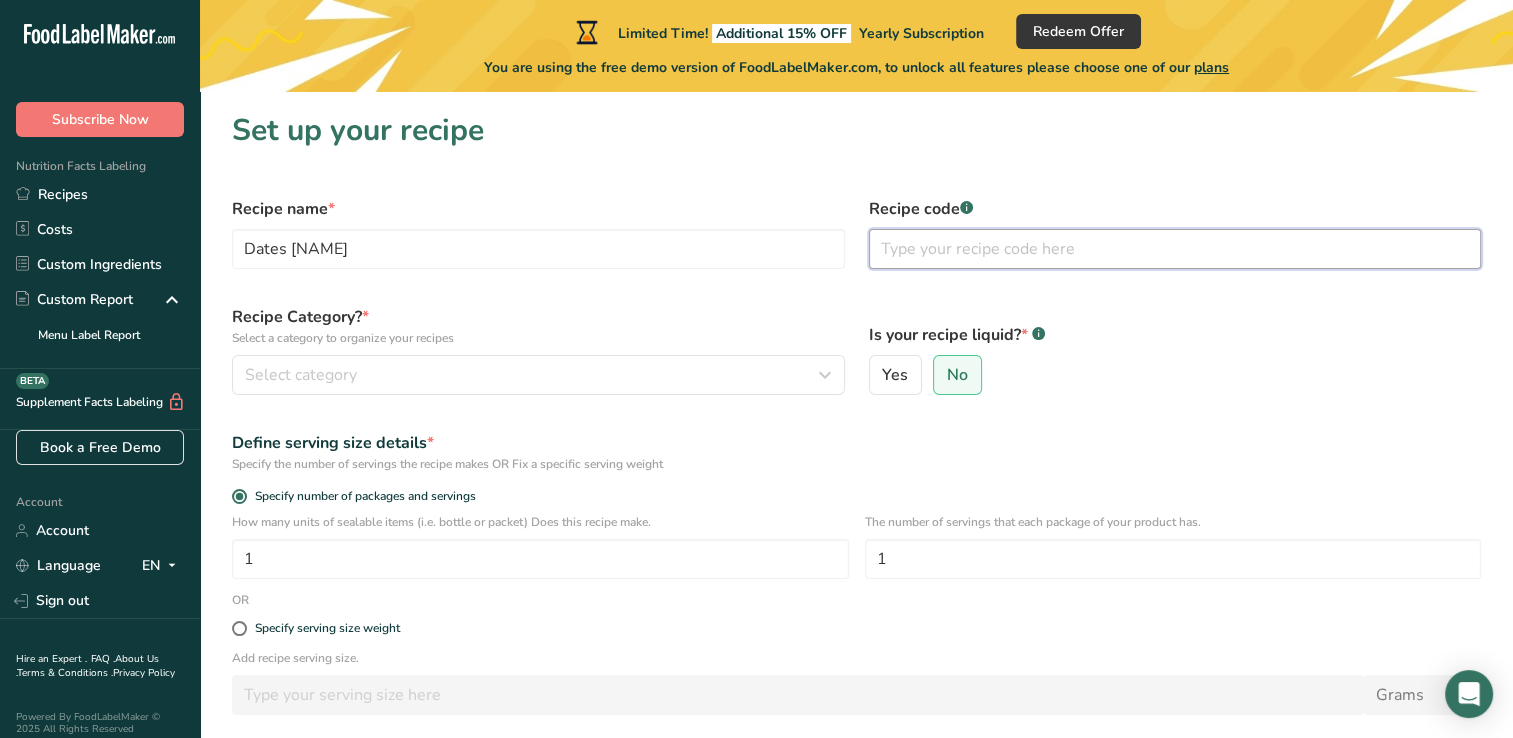 click at bounding box center (1175, 249) 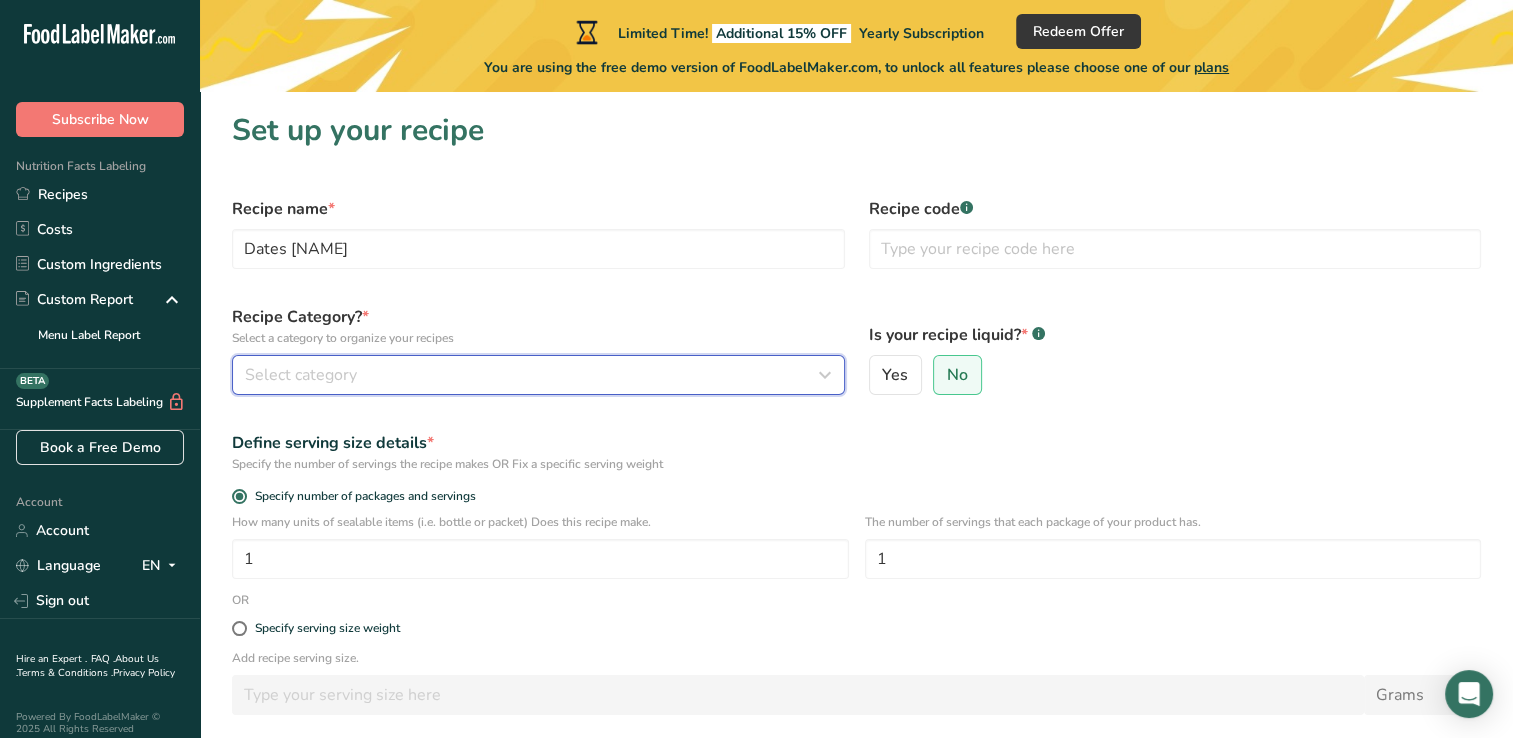 click on "Select category" at bounding box center [301, 375] 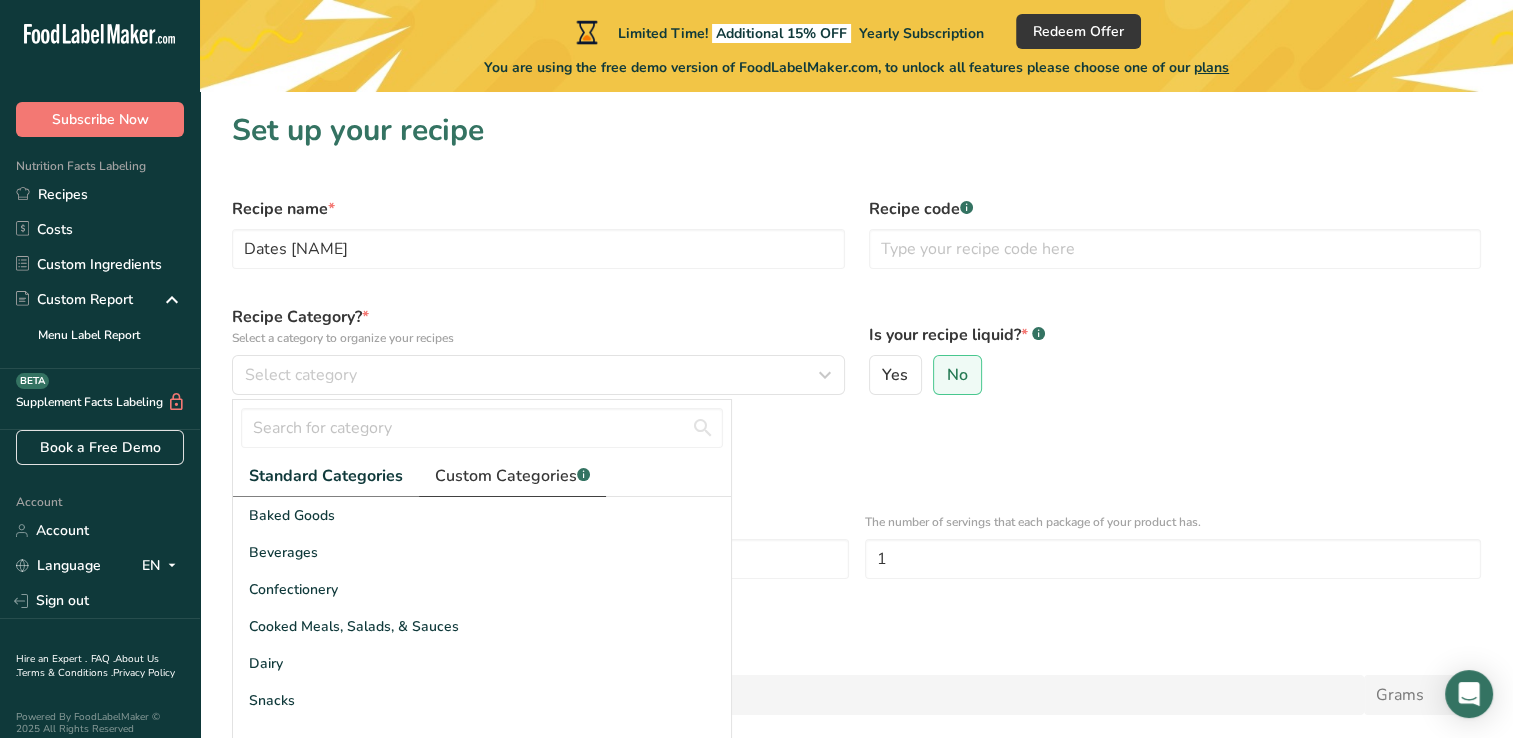 click on "Custom Categories
.a-a{fill:#347362;}.b-a{fill:#fff;}" at bounding box center (512, 476) 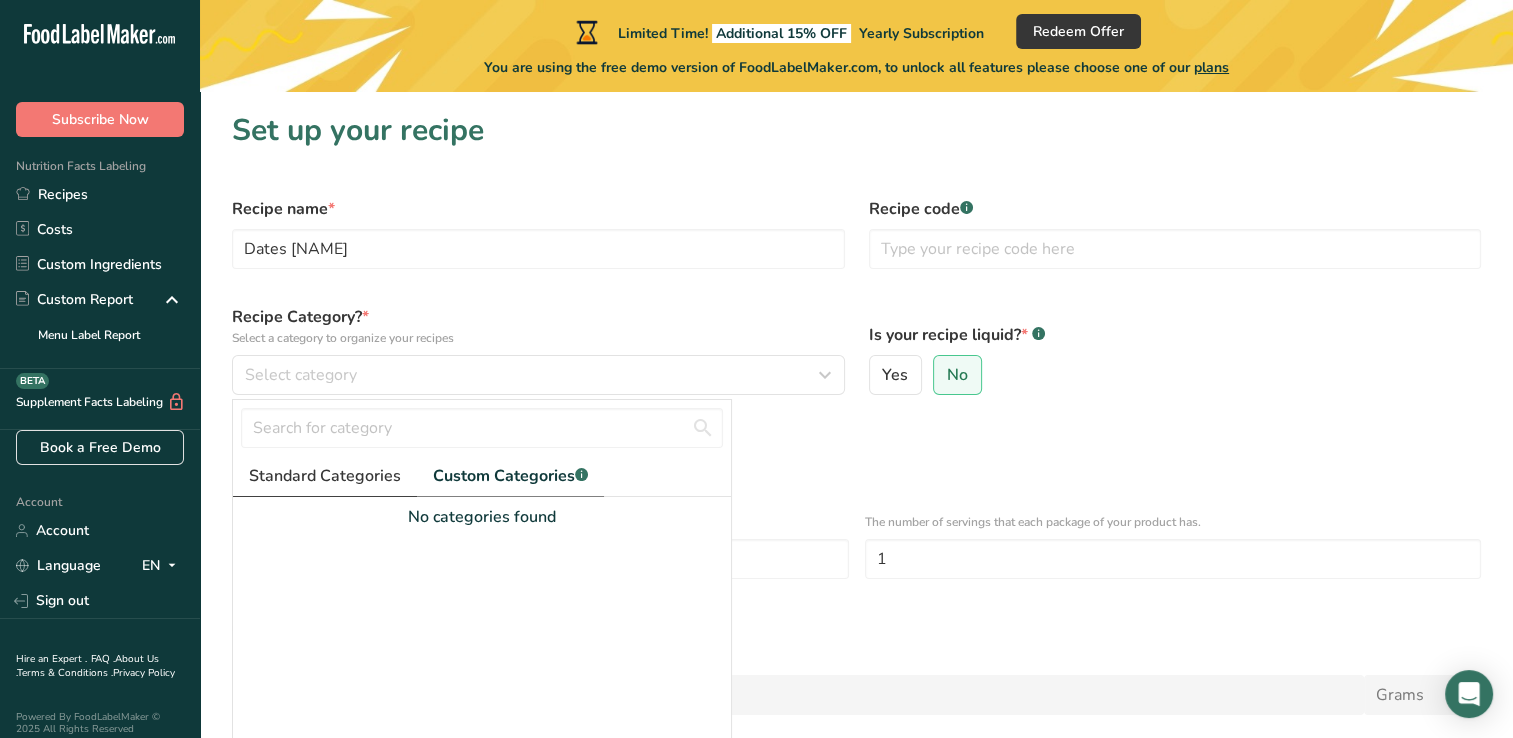 click on "Standard Categories" at bounding box center (325, 476) 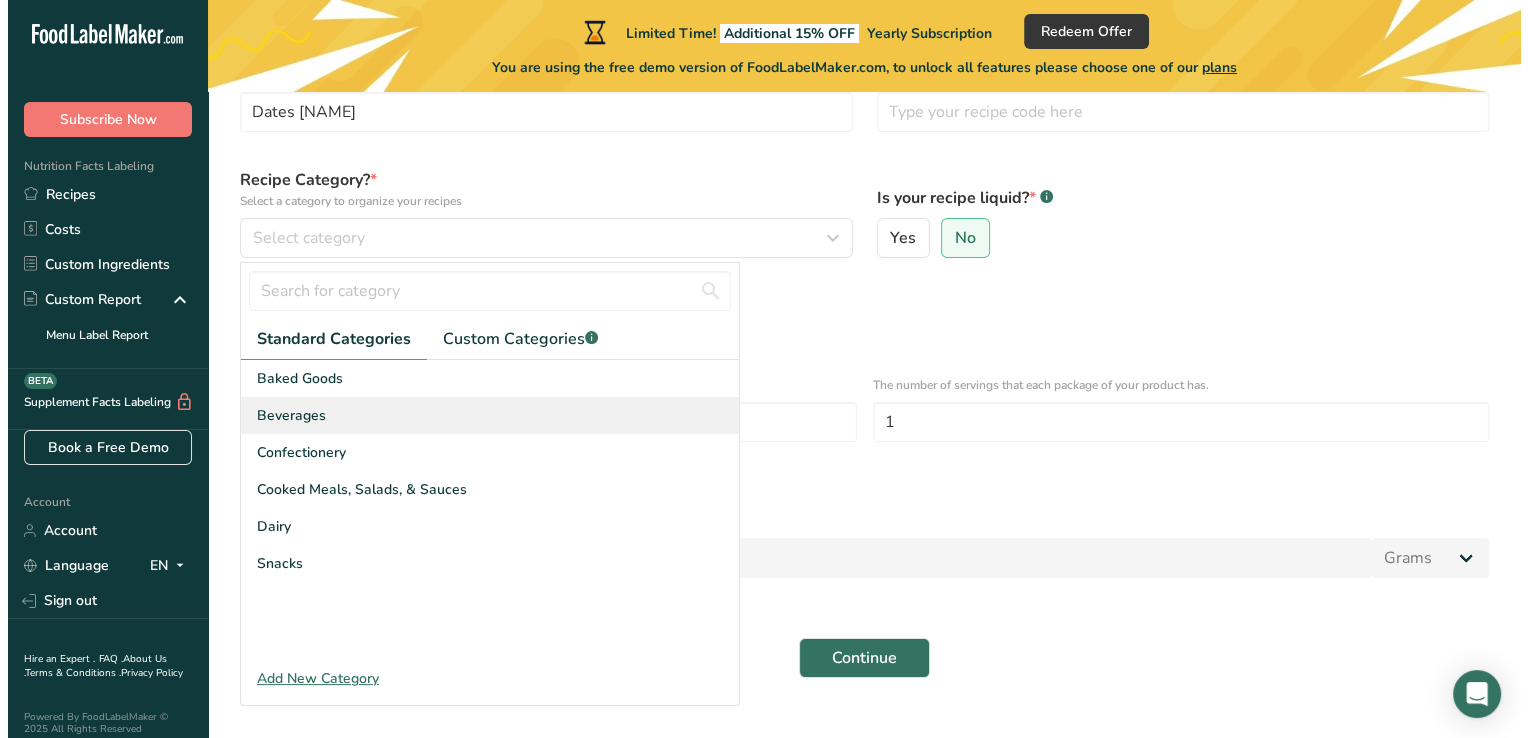 scroll, scrollTop: 120, scrollLeft: 0, axis: vertical 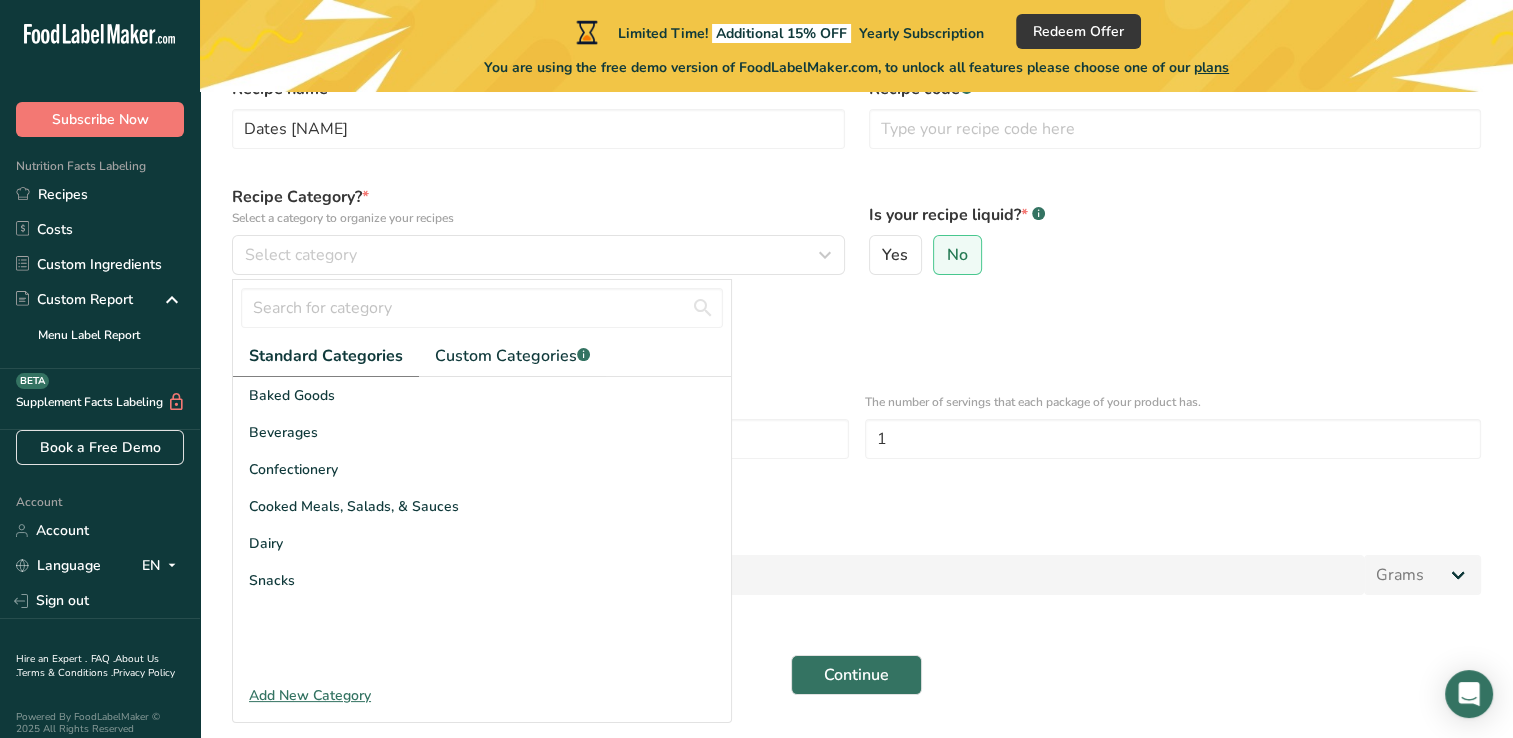 click on "Add New Category" at bounding box center (482, 695) 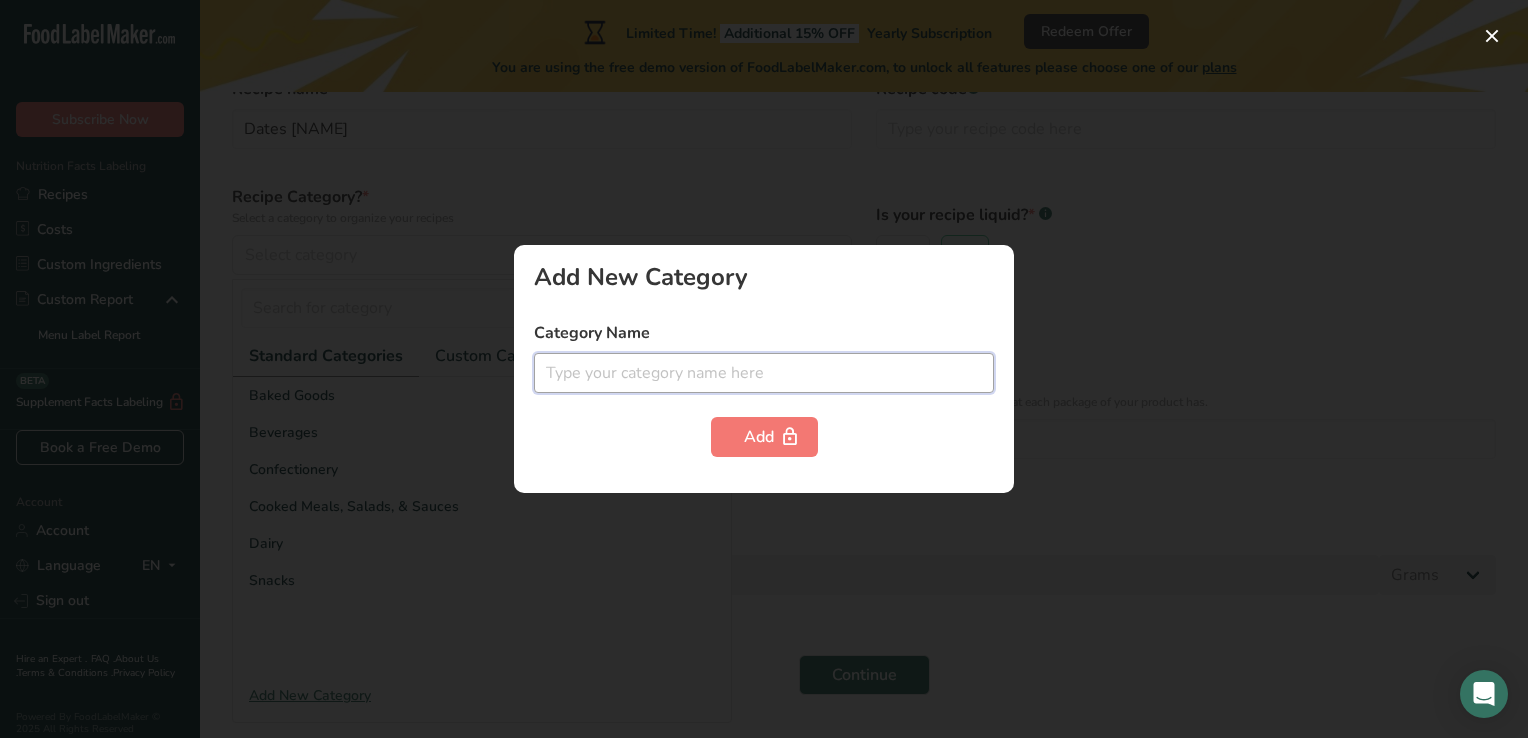 click at bounding box center [764, 373] 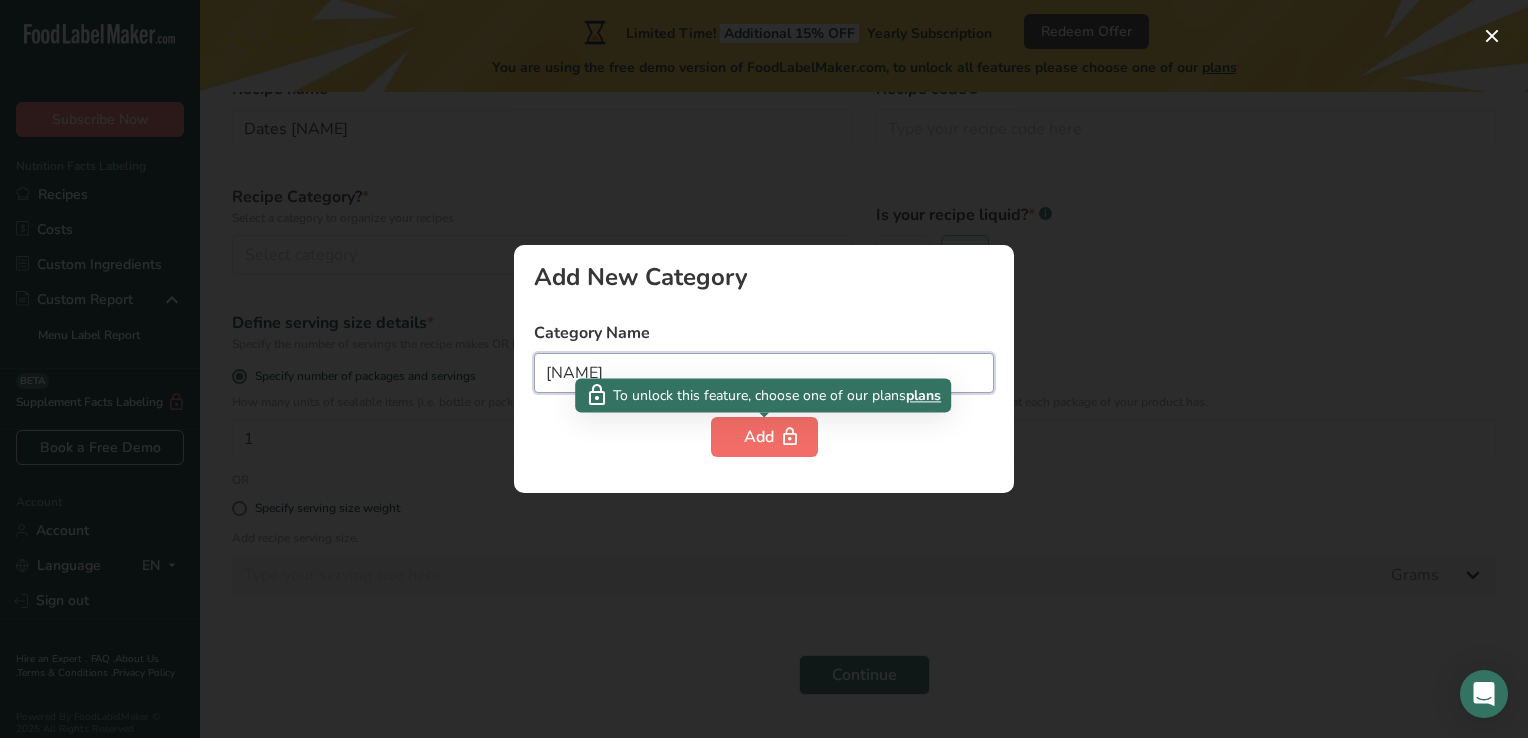 type on "Ma'amoul" 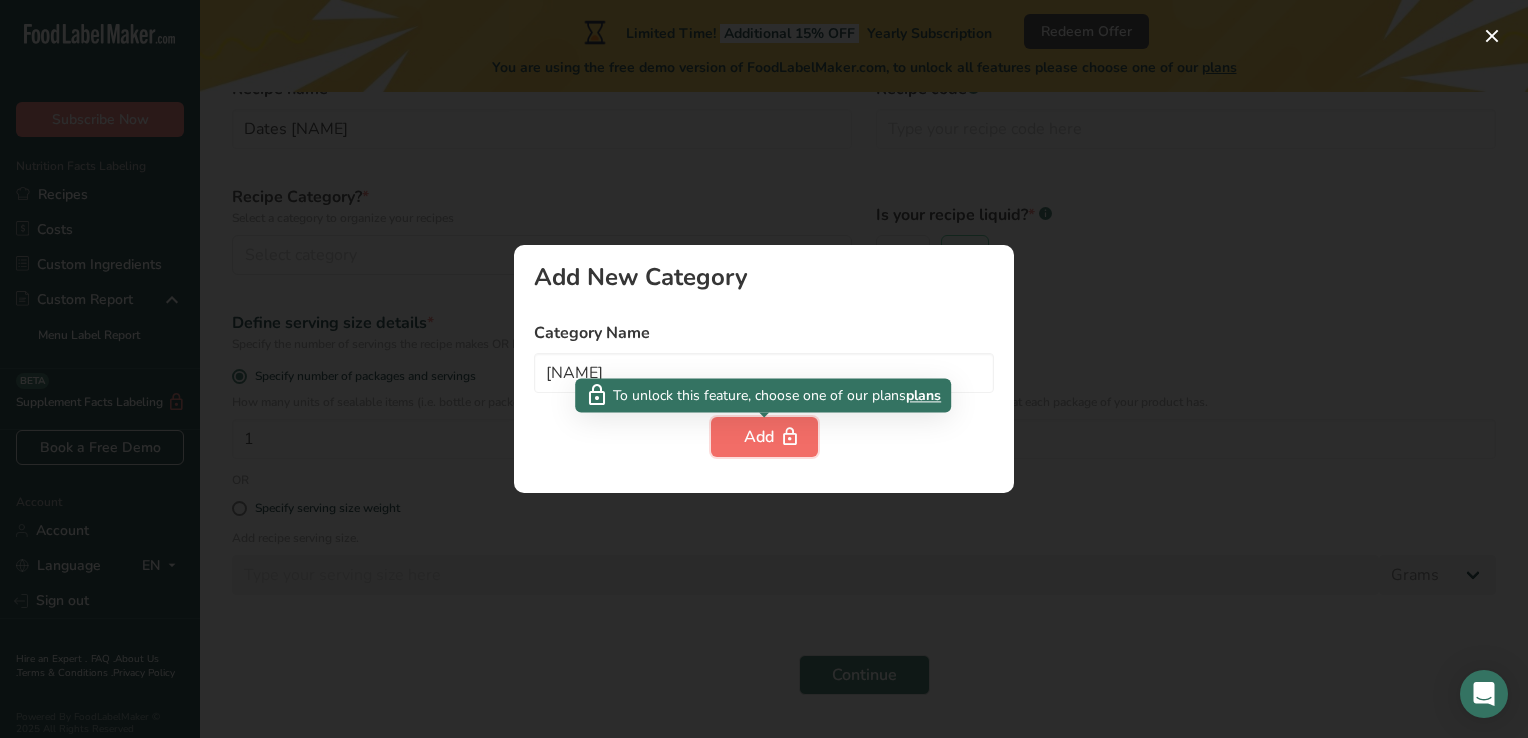 click on "Add" at bounding box center (764, 437) 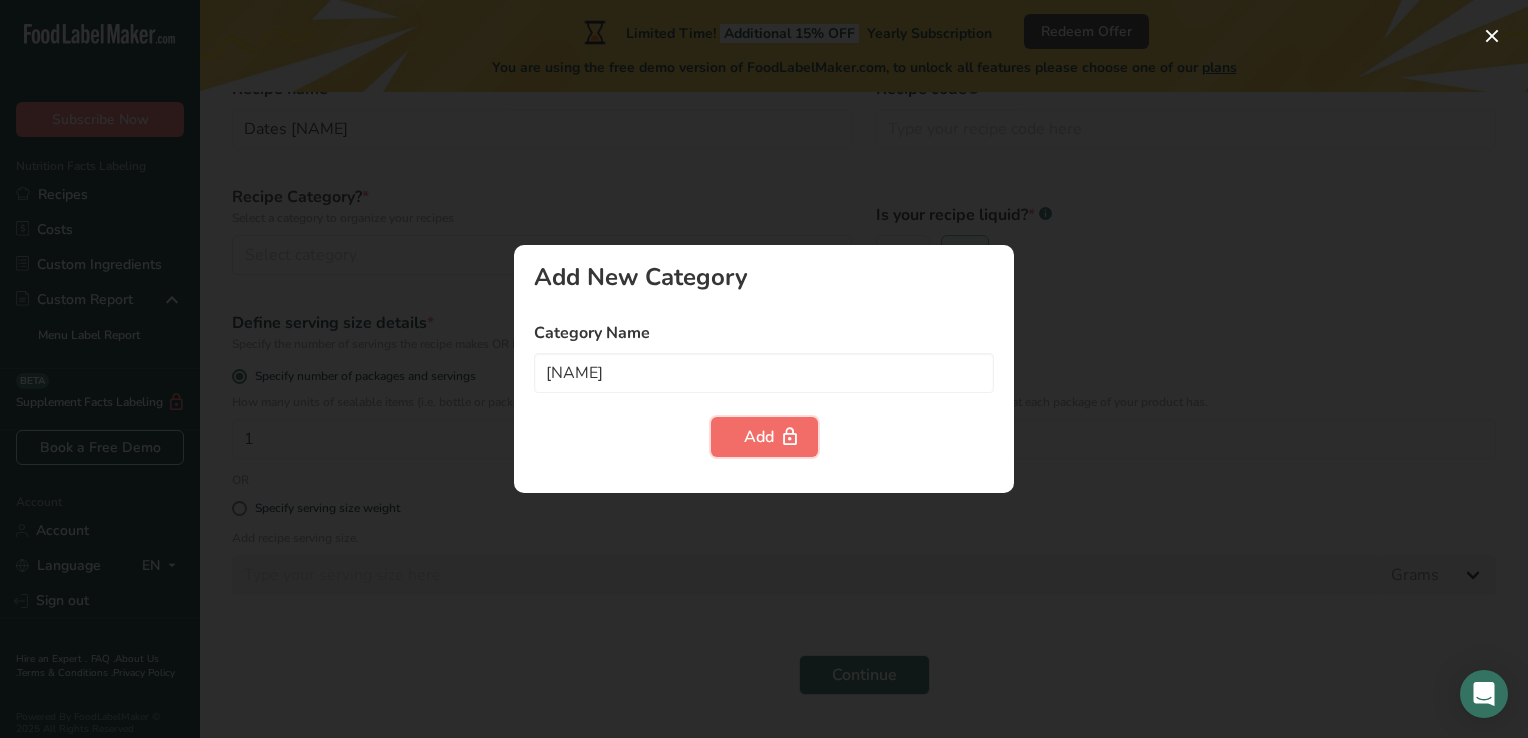 click on "Add" at bounding box center (764, 437) 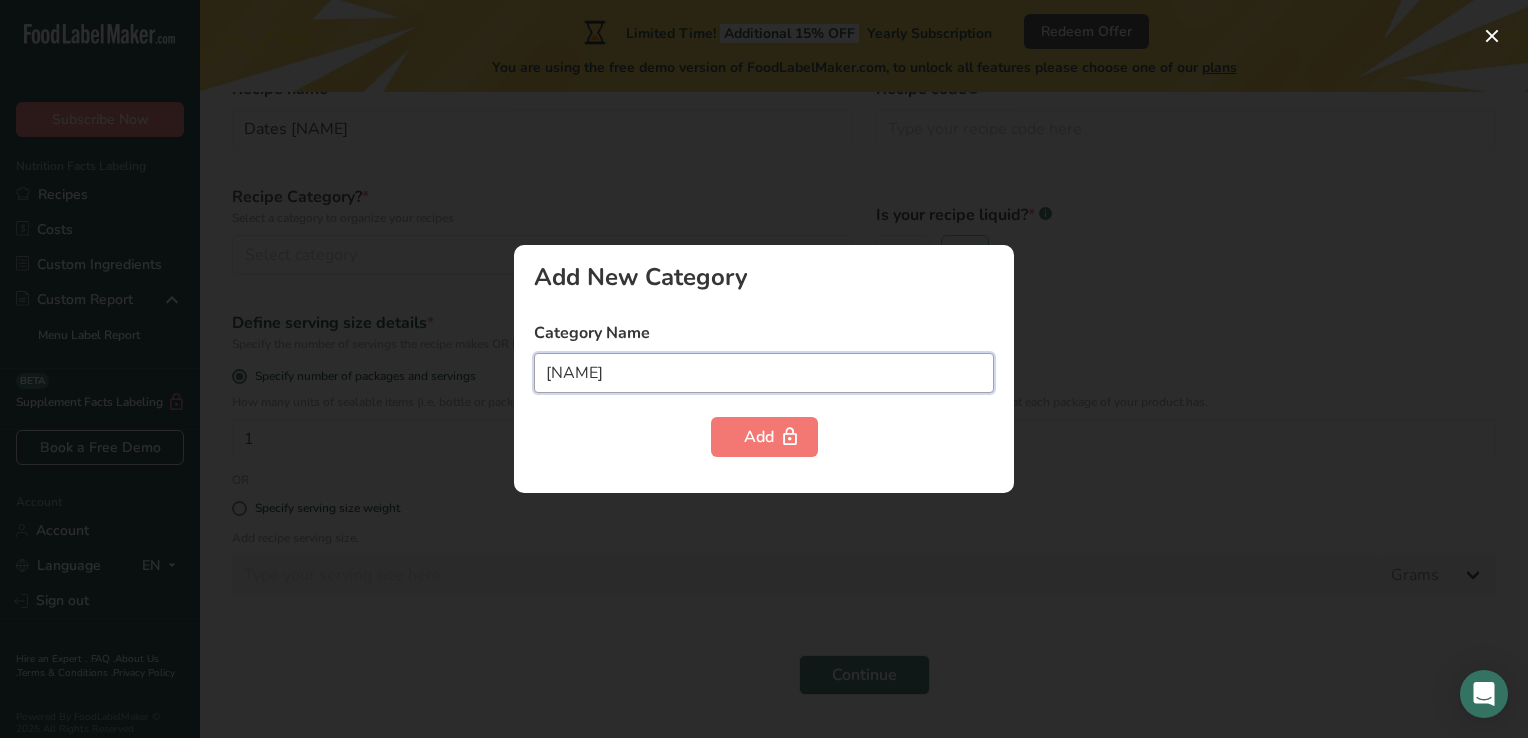 click on "Ma'amoul" at bounding box center [764, 373] 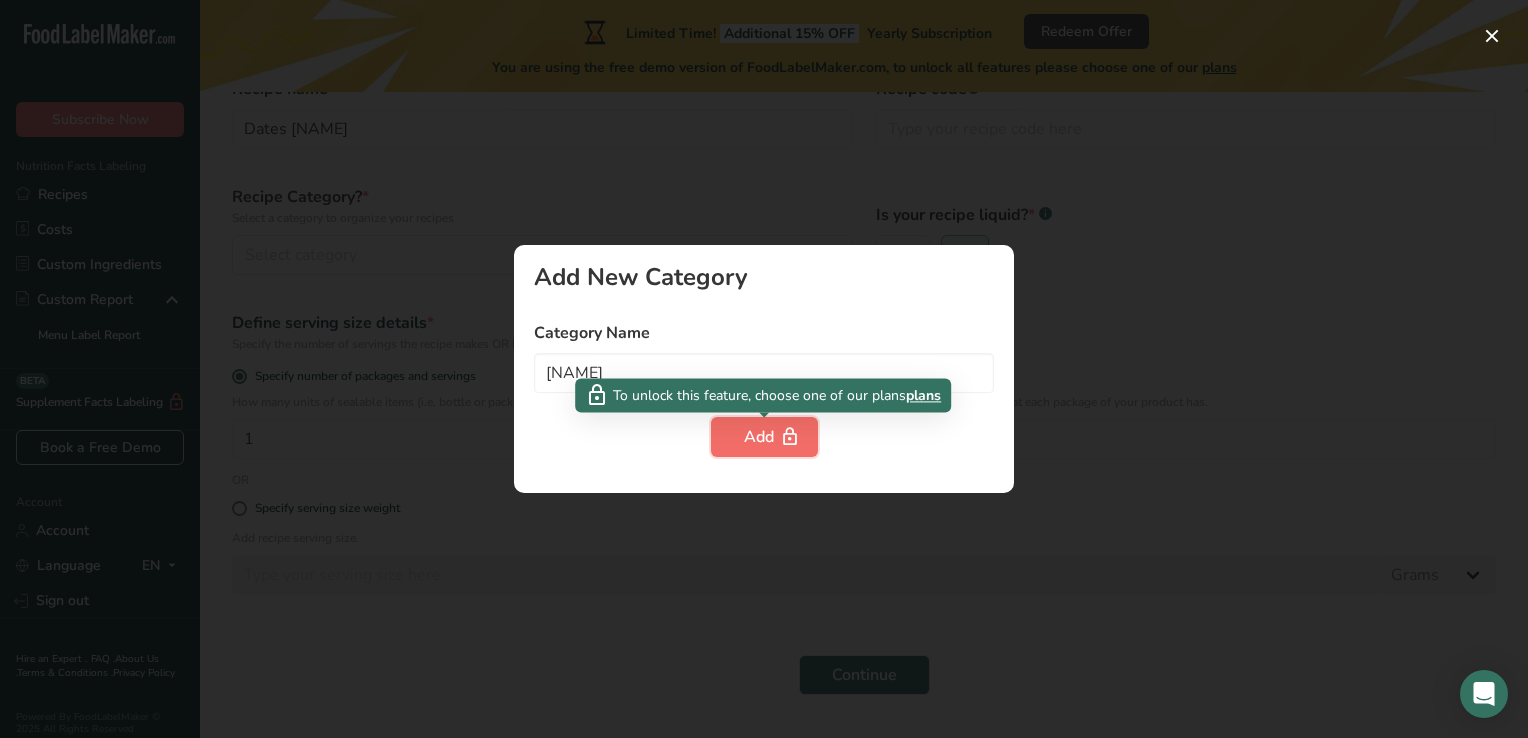 click at bounding box center (790, 437) 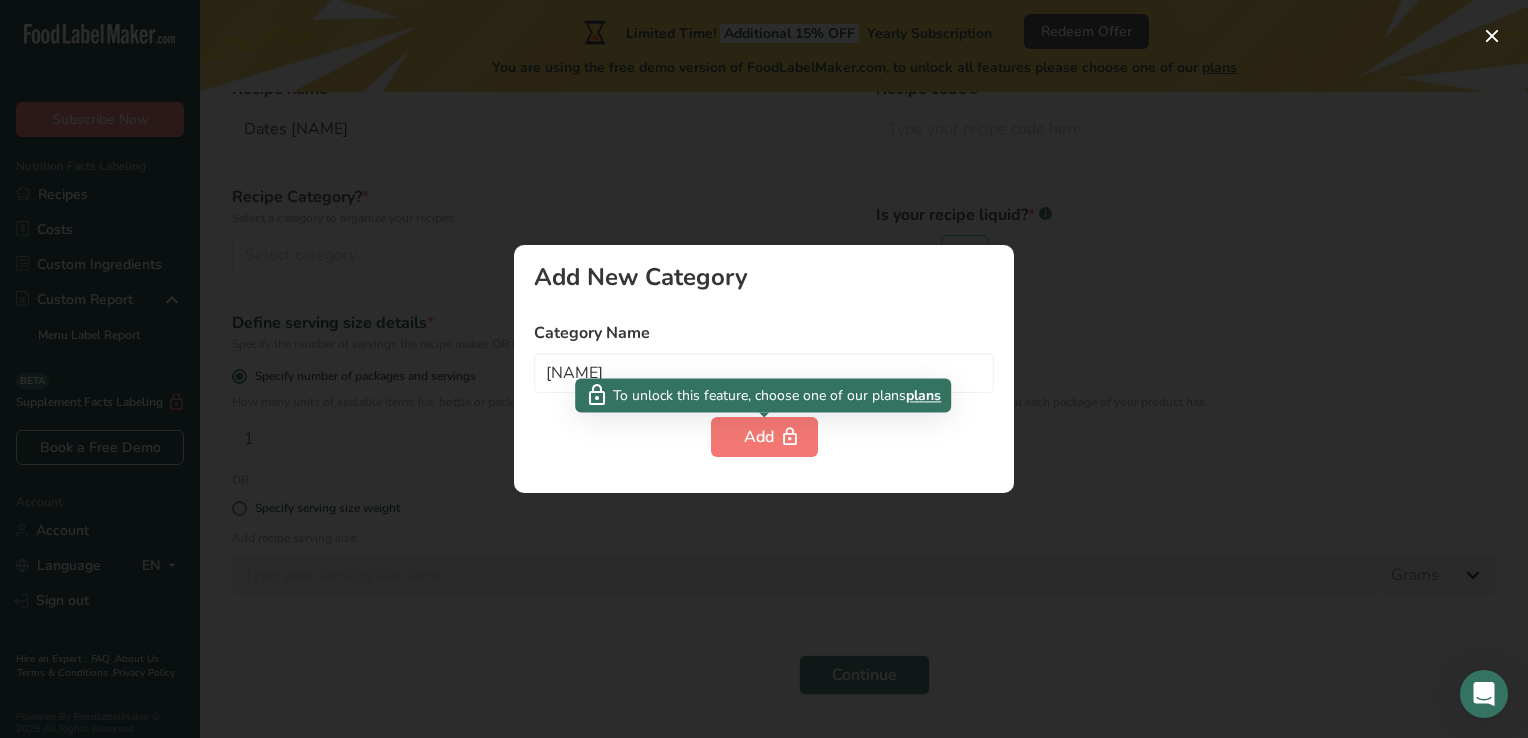 click on "plans" at bounding box center [923, 395] 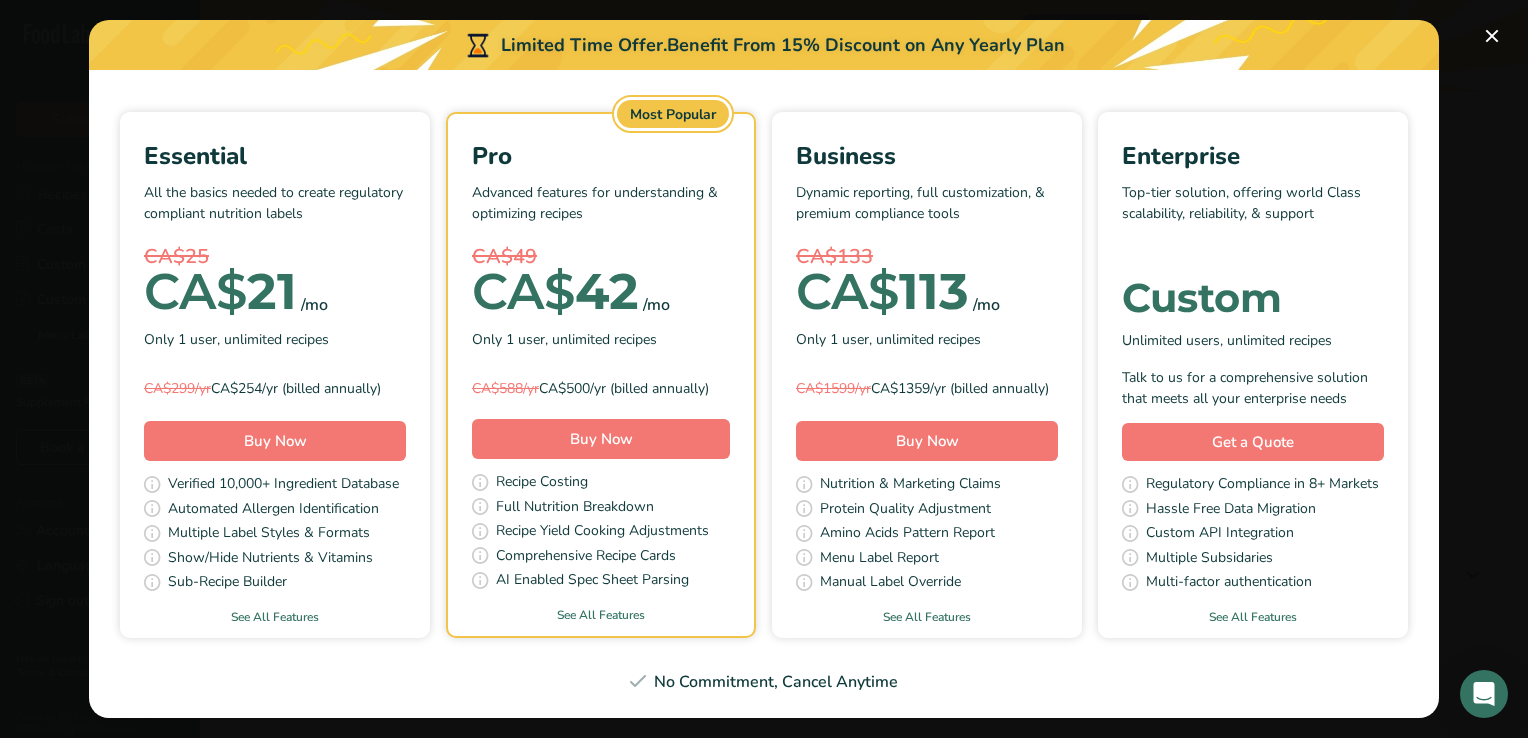 scroll, scrollTop: 240, scrollLeft: 0, axis: vertical 